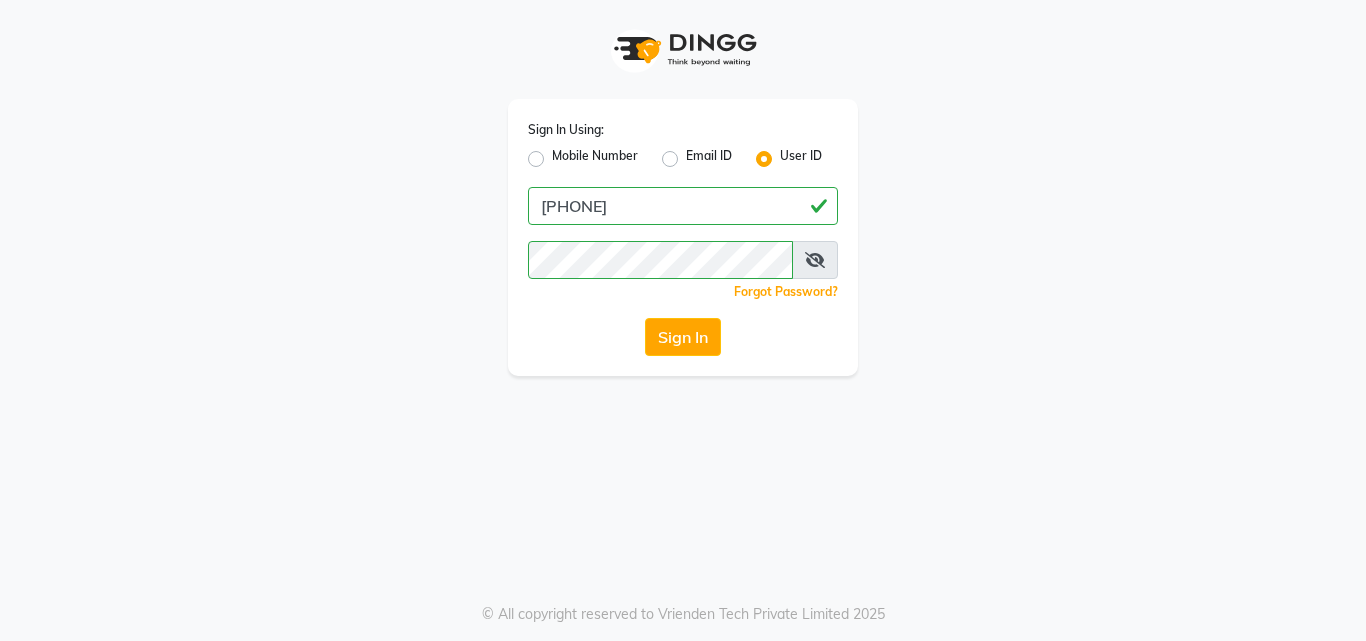 click on "Mobile Number" 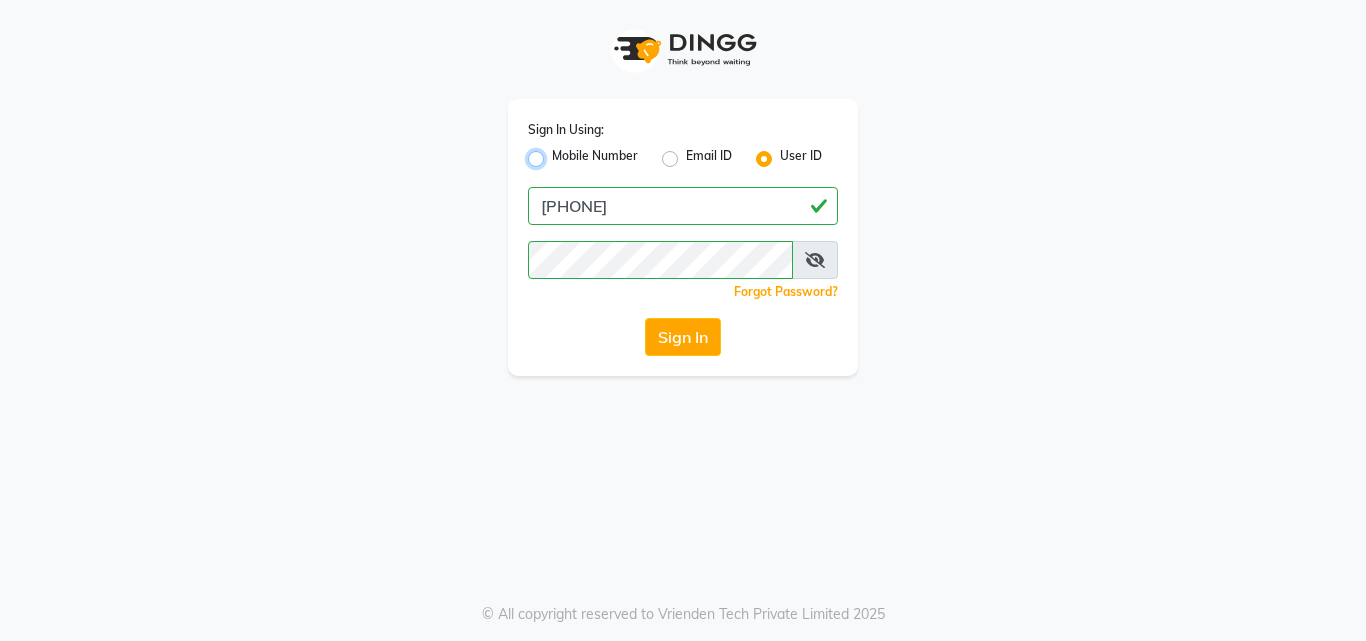 click on "Mobile Number" at bounding box center (558, 153) 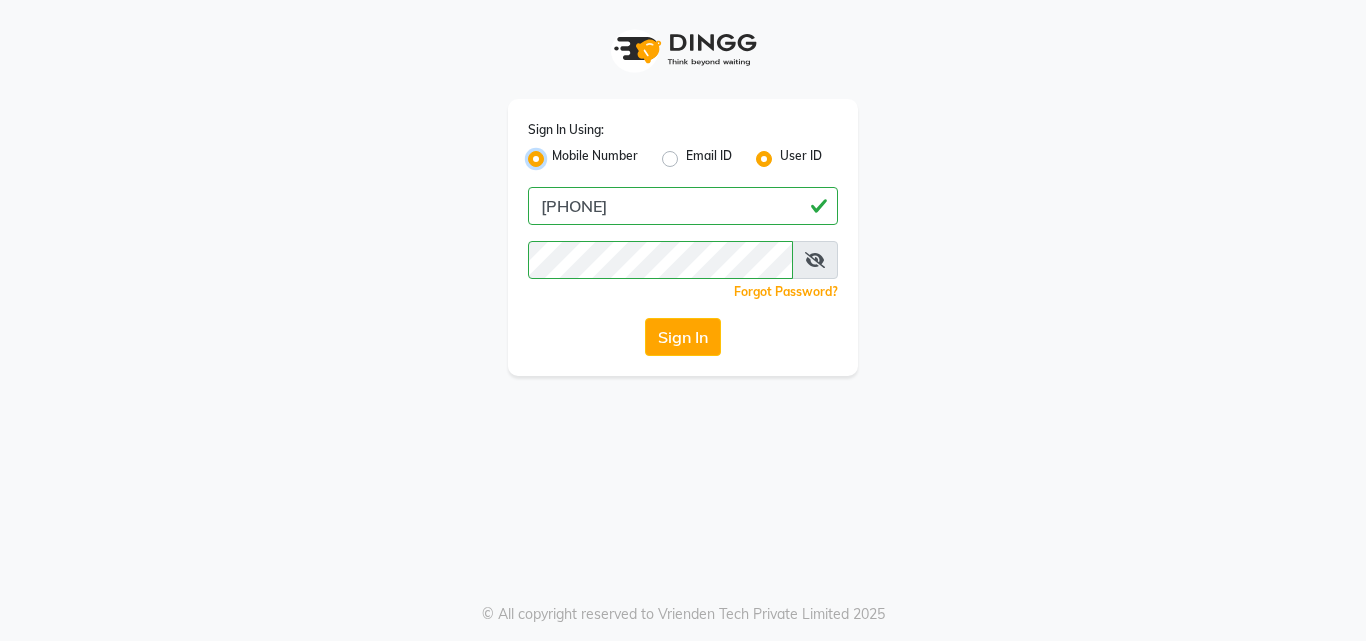 radio on "false" 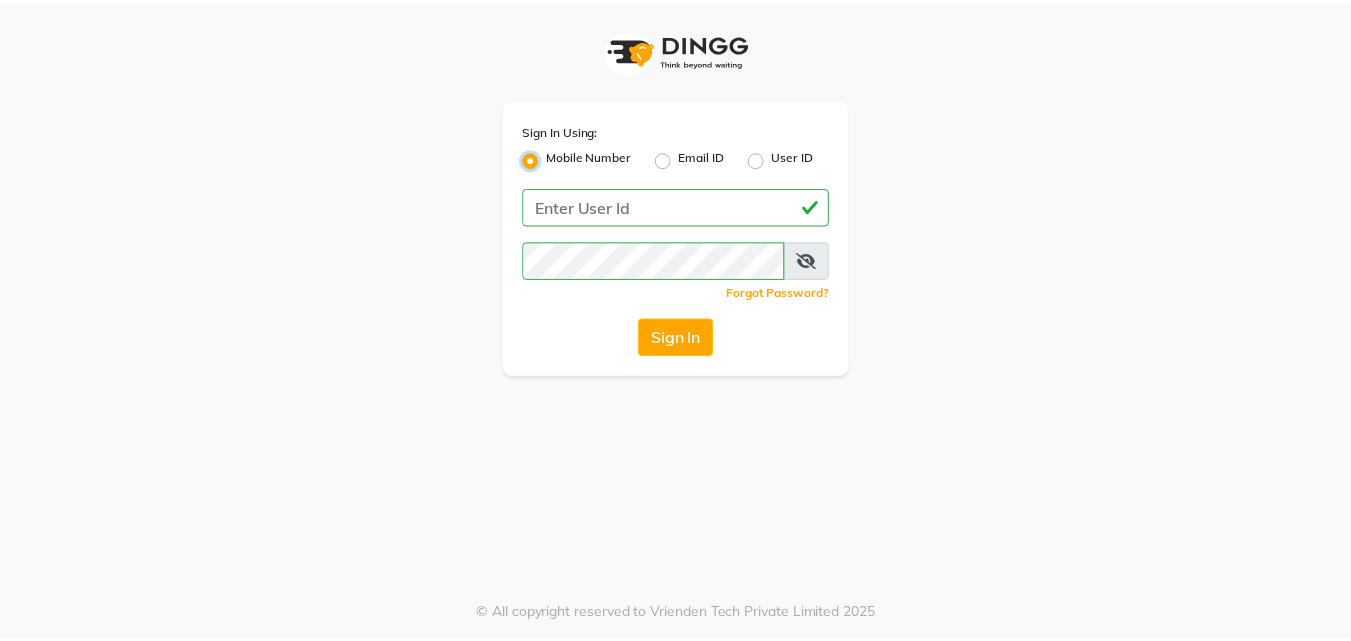 scroll, scrollTop: 0, scrollLeft: 0, axis: both 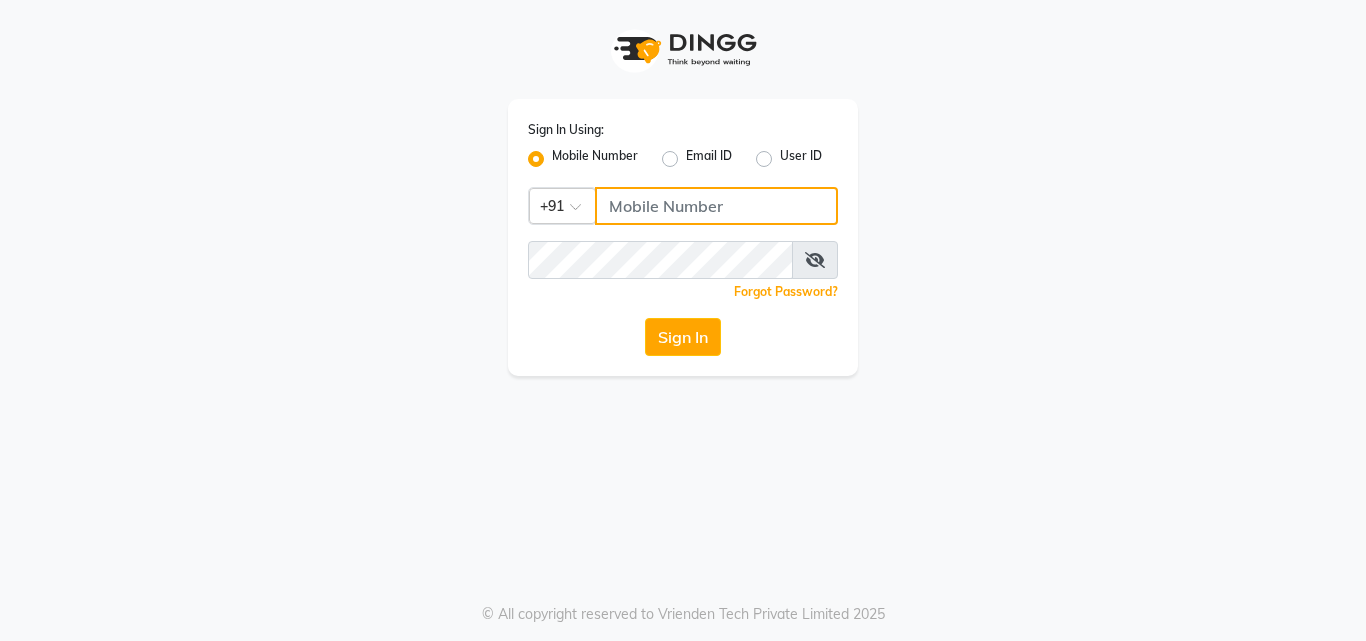 click 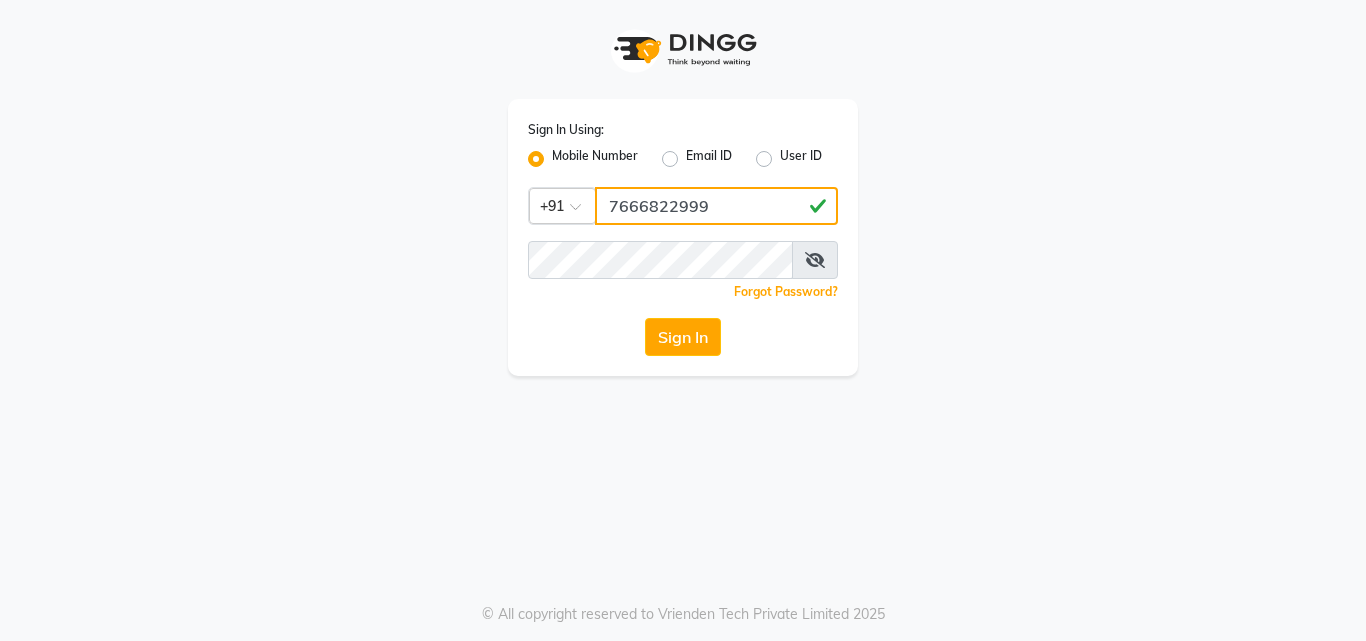 type on "7666822999" 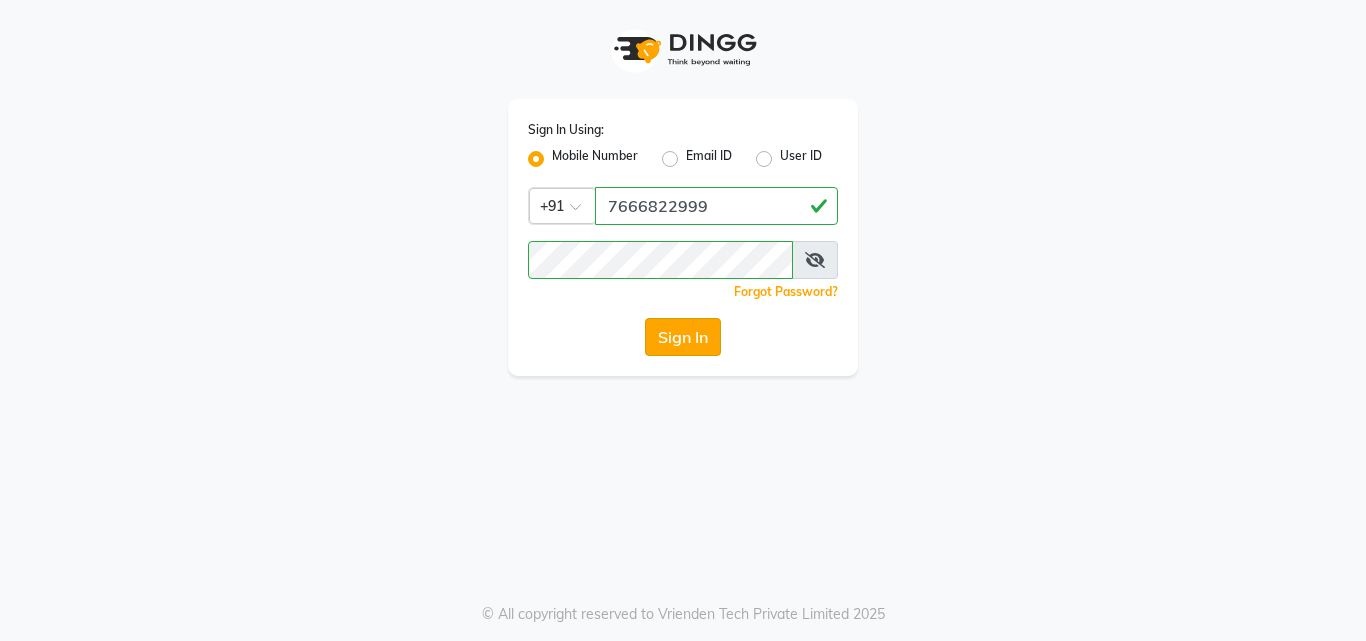 click on "Sign In" 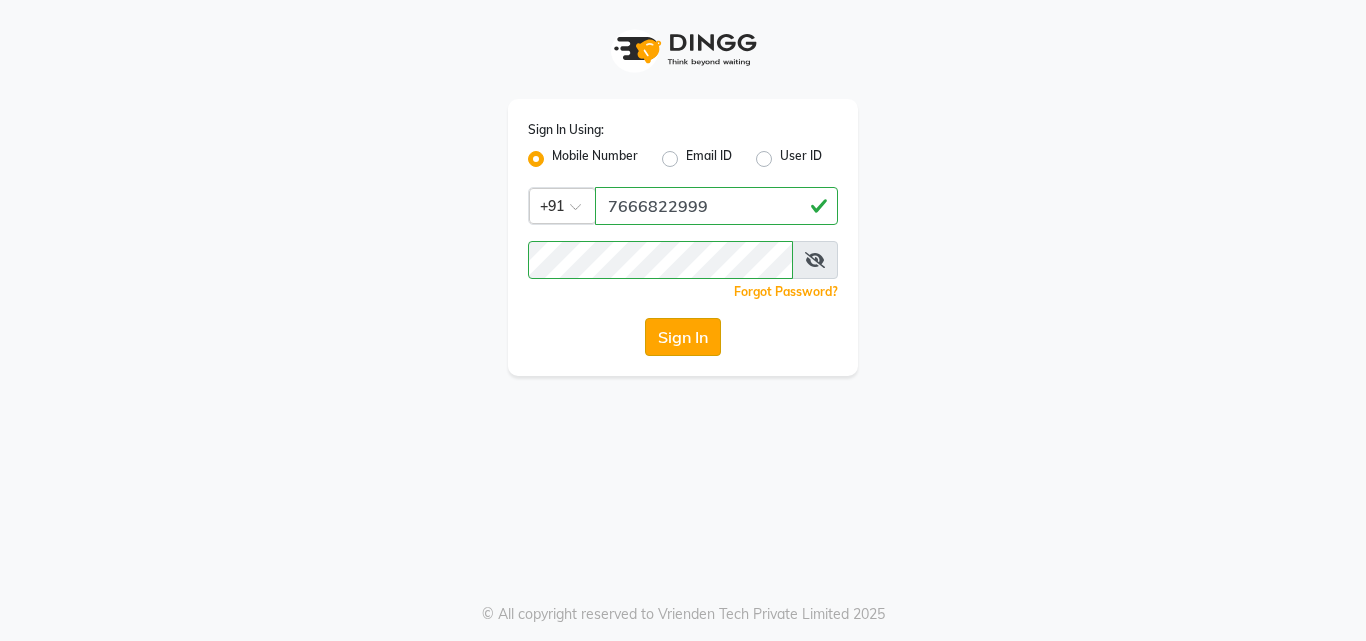 click on "Sign In" 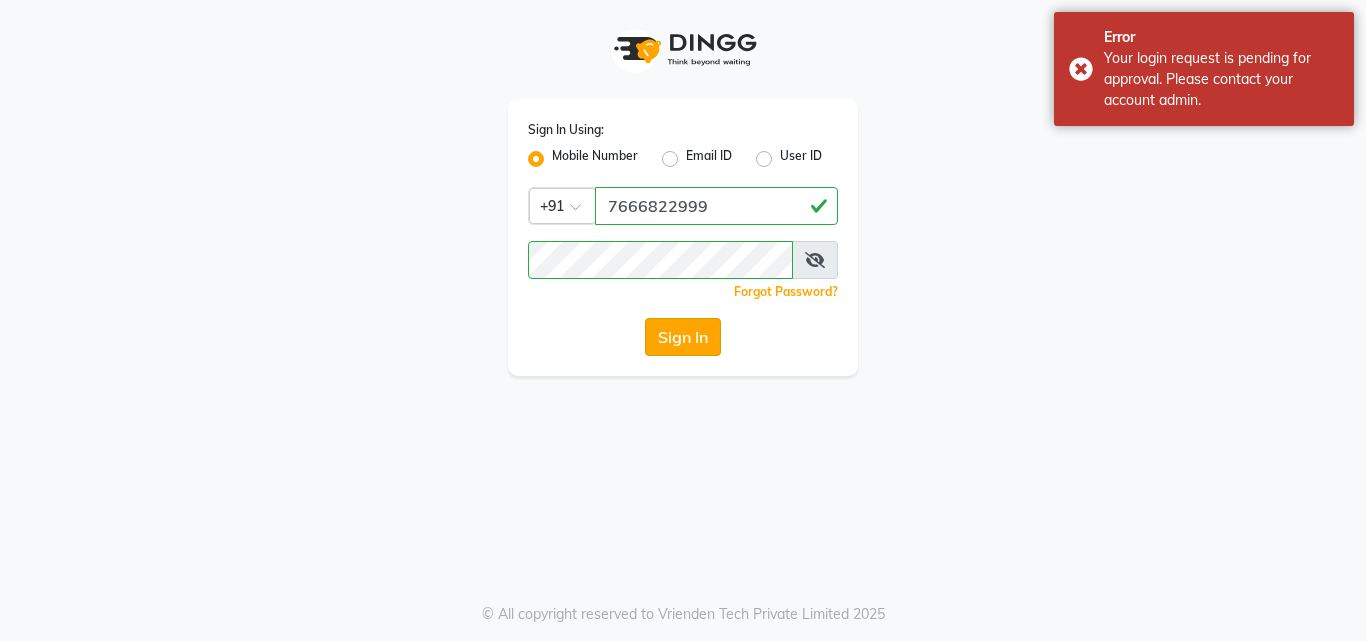 click on "Sign In" 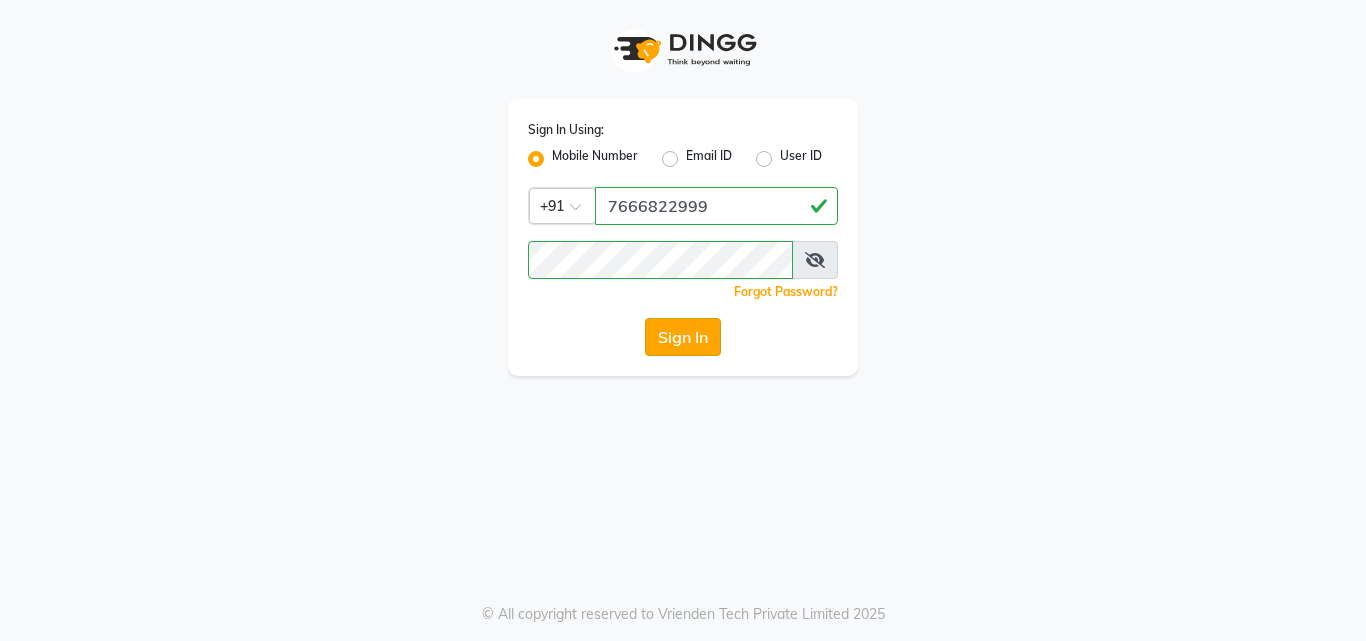 click on "Sign In" 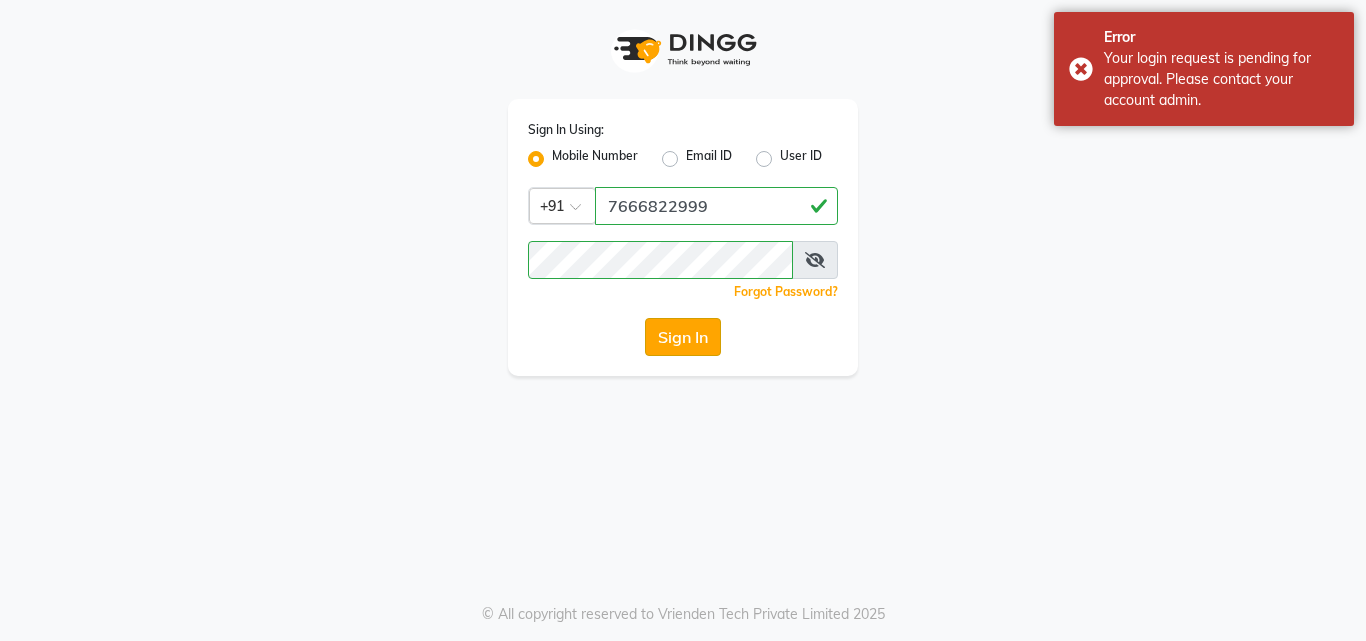 click on "Sign In" 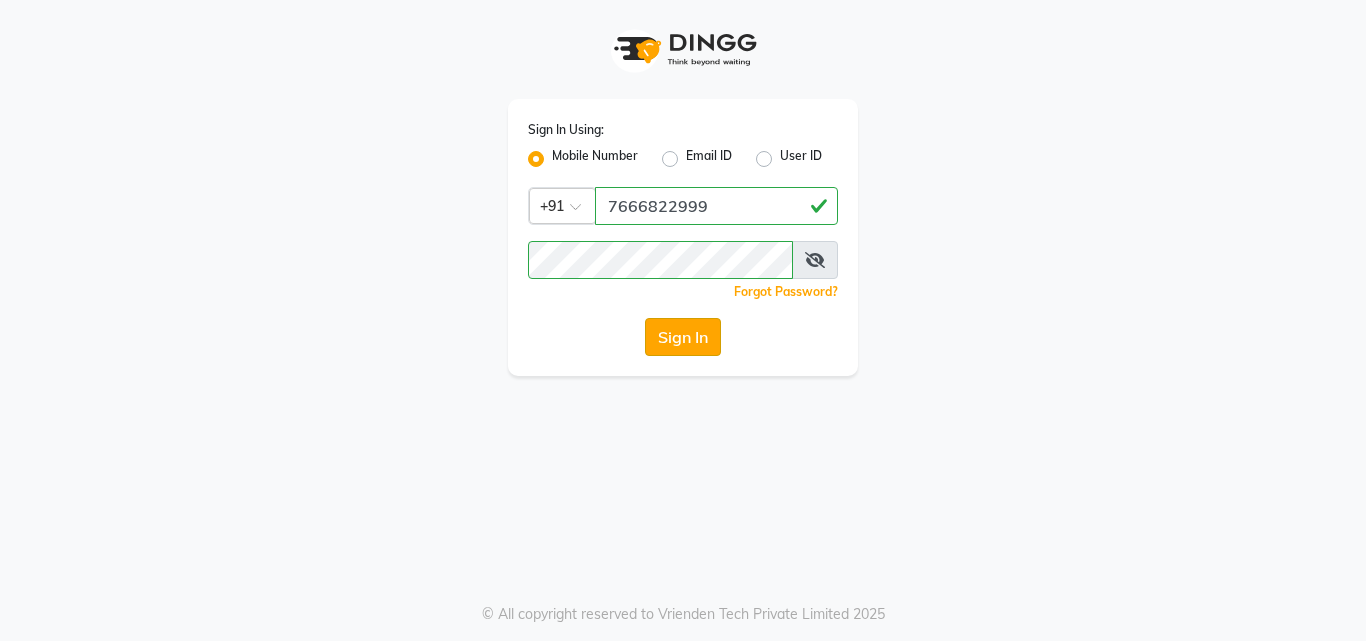 click on "Sign In" 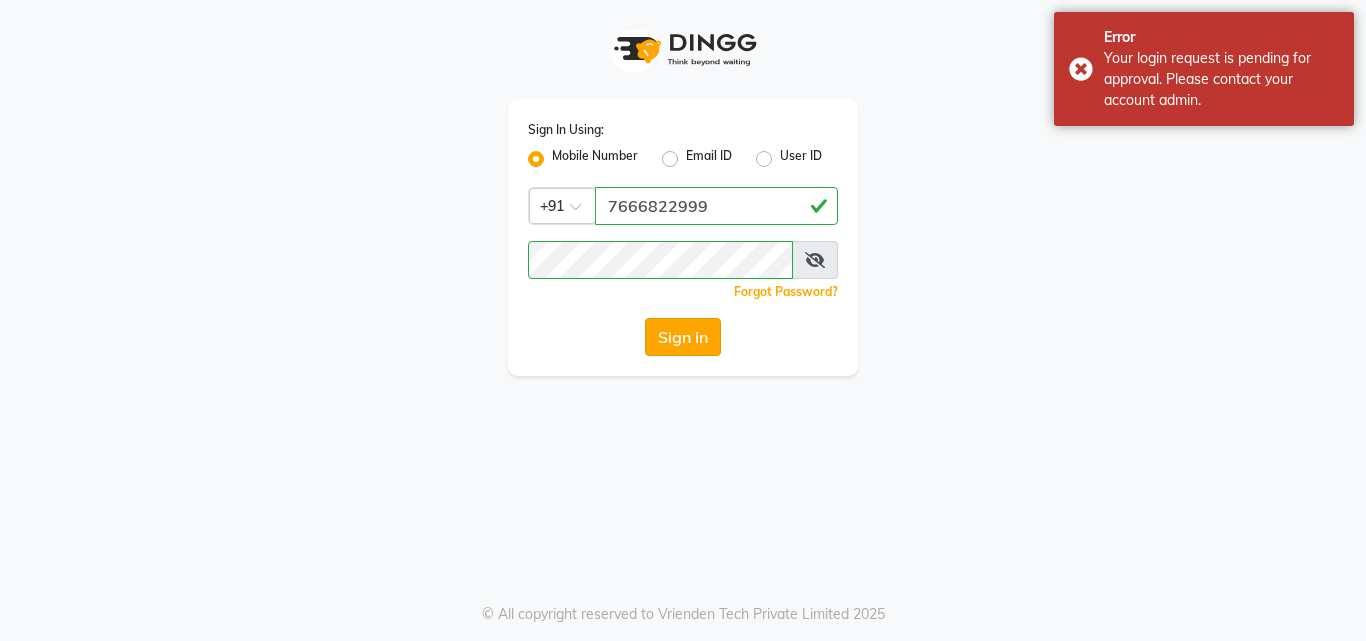 click on "Sign In" 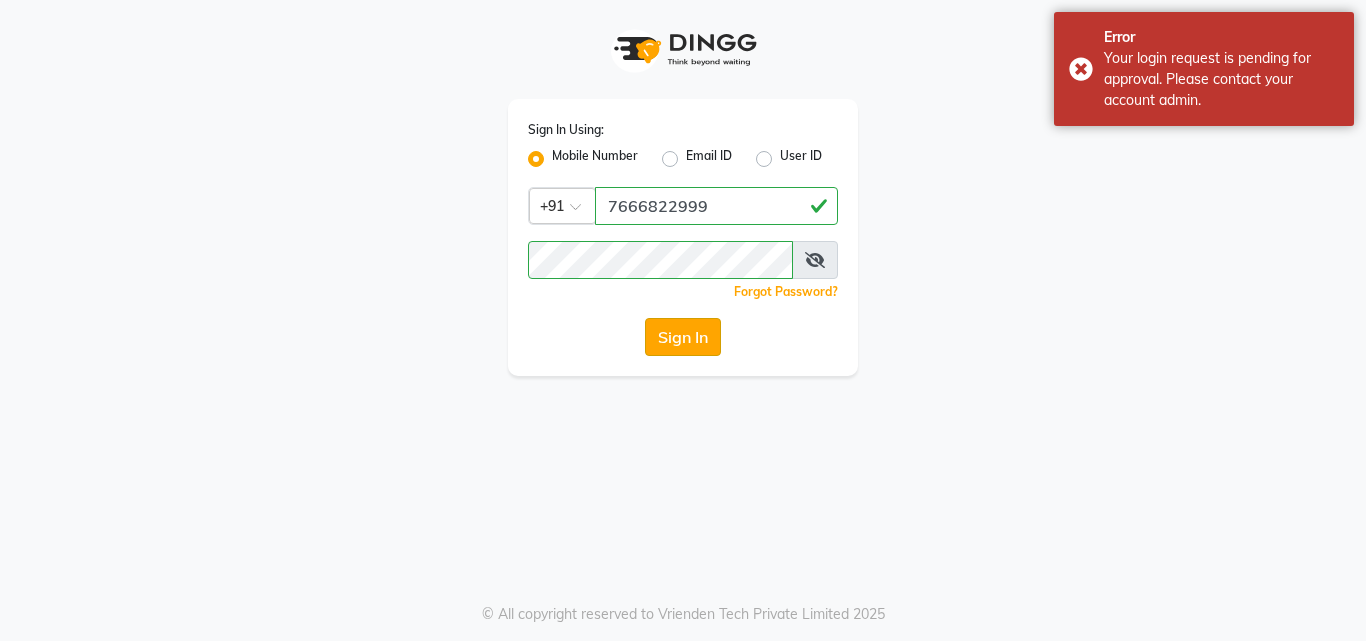 click on "Sign In" 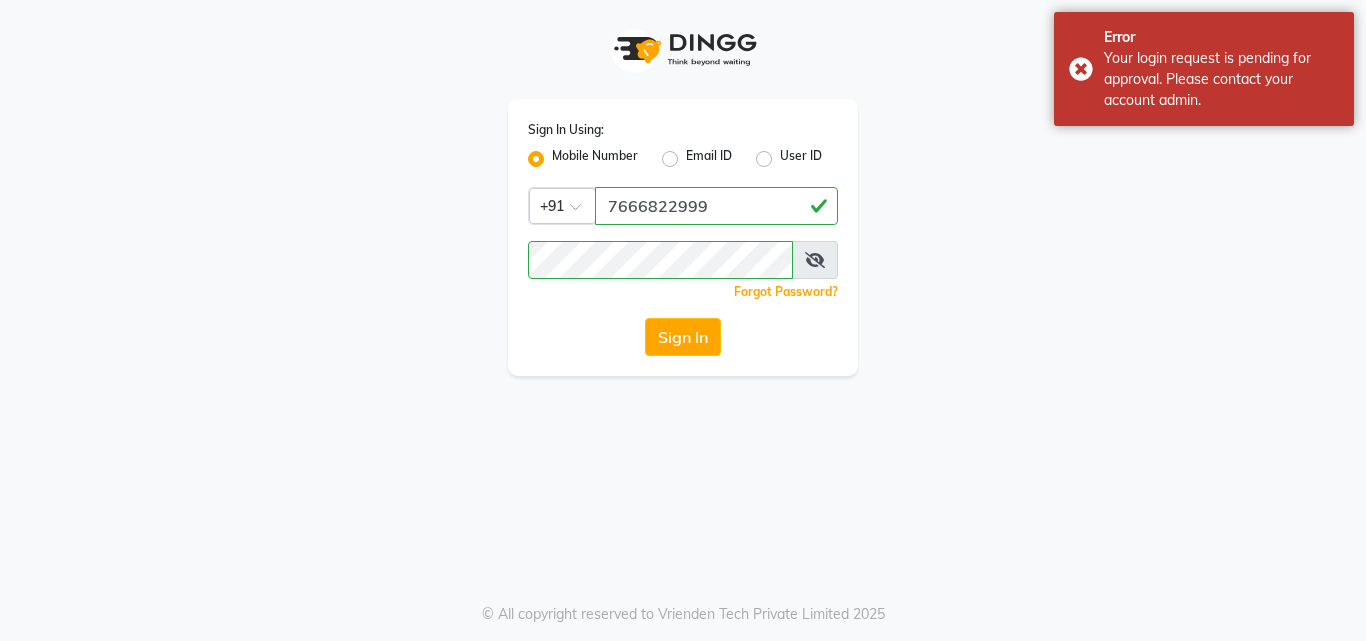 click on "Sign In" 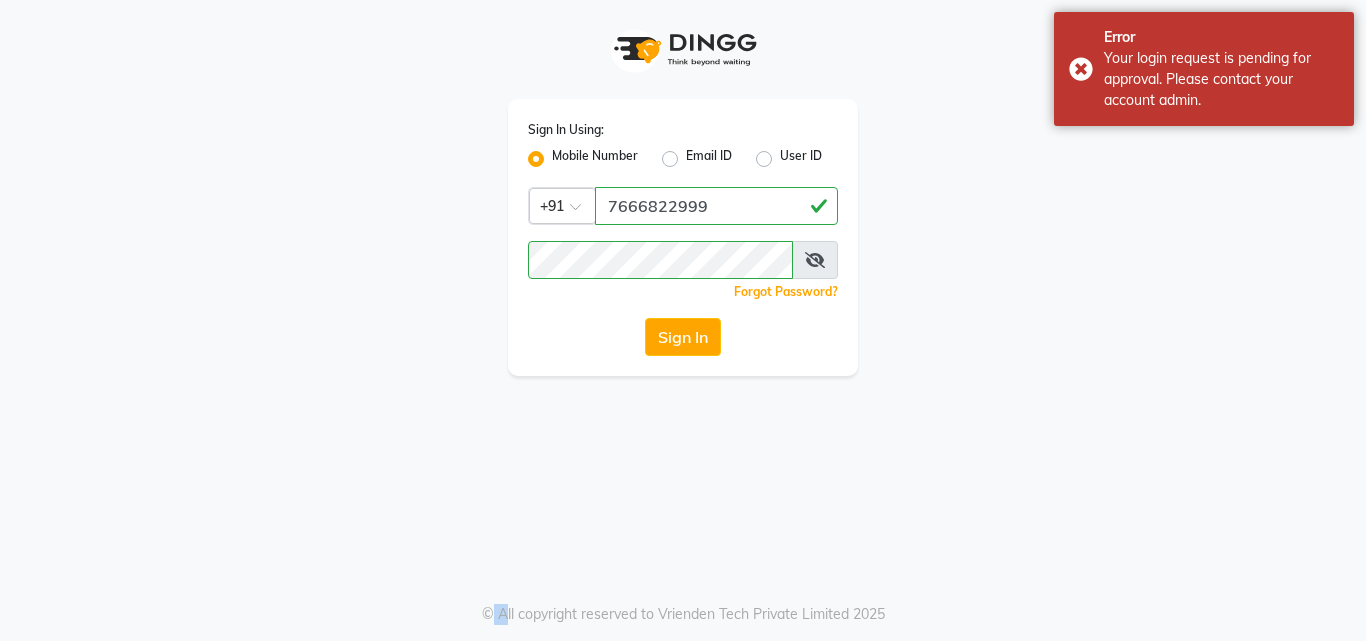 click on "Sign In" 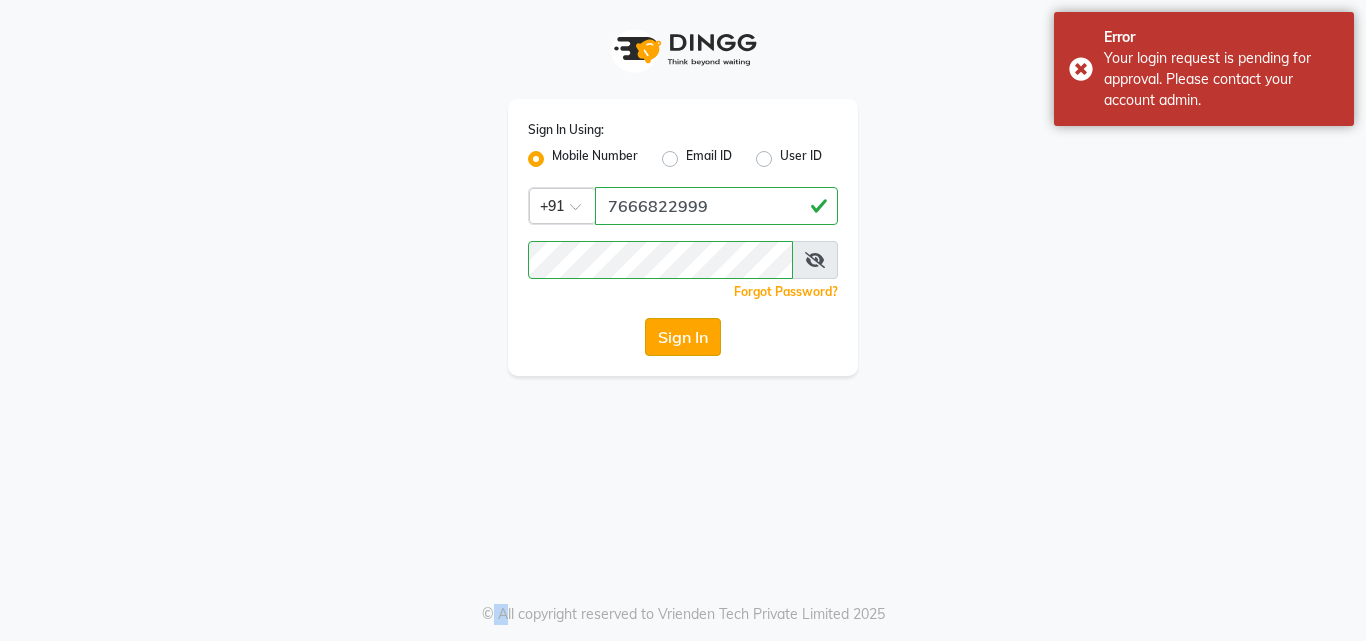 click on "Sign In" 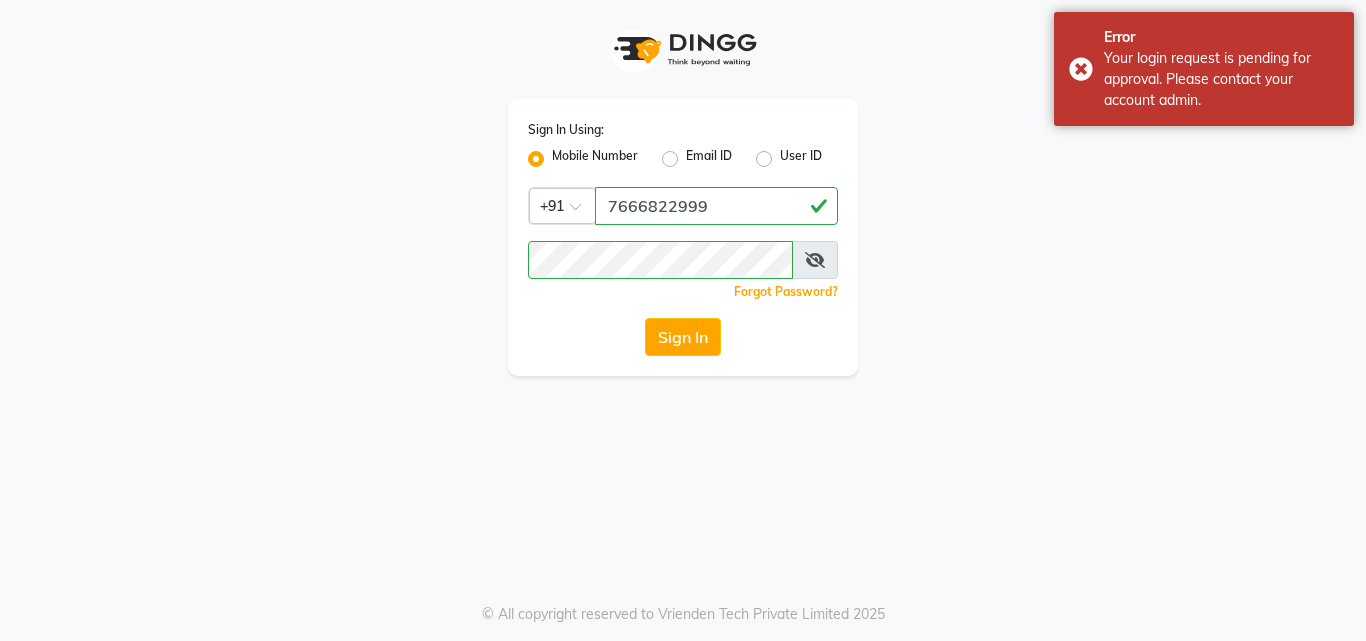 click on "Sign In Using: Mobile Number Email ID User ID Country Code × +91 7666822999  Remember me Forgot Password?  Sign In" 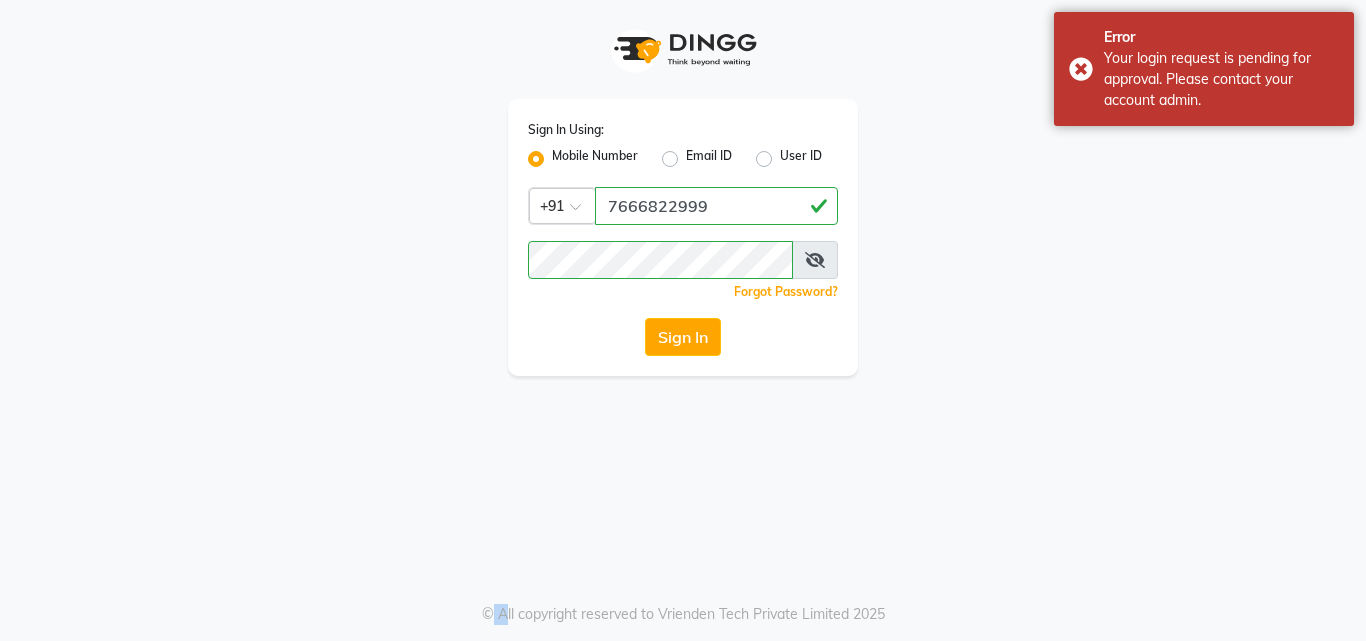 click on "Sign In Using: Mobile Number Email ID User ID Country Code × +91 7666822999  Remember me Forgot Password?  Sign In" 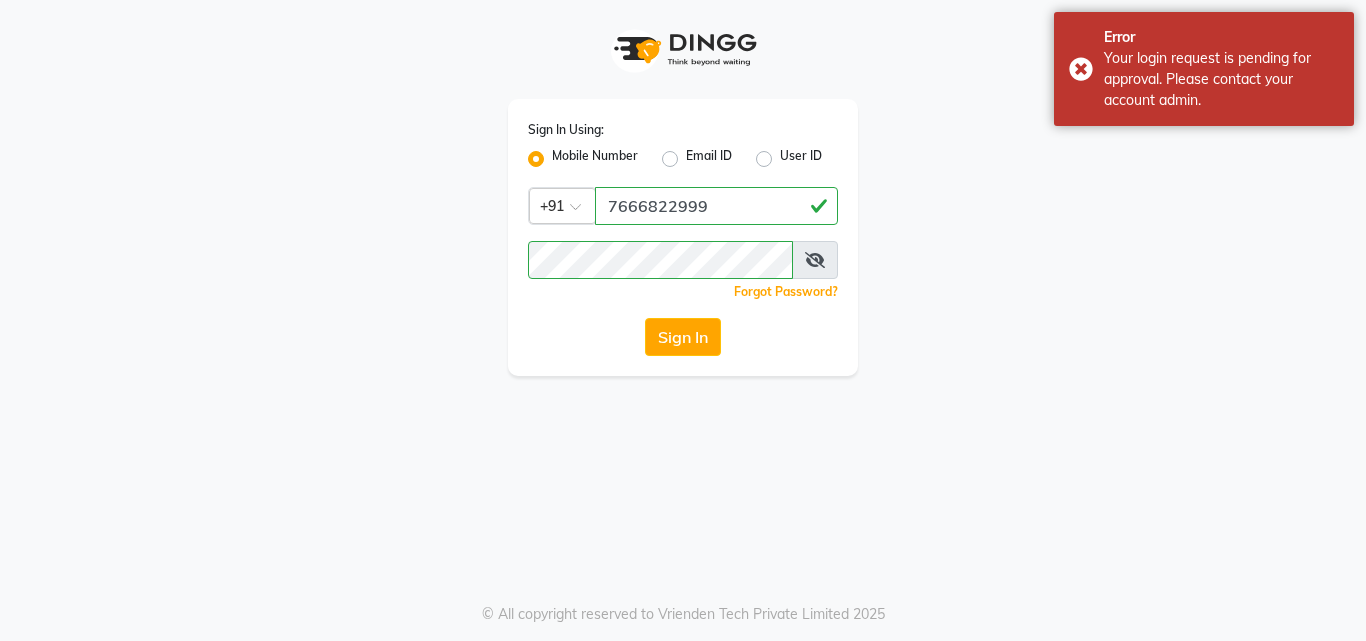 click on "Sign In Using: Mobile Number Email ID User ID Country Code × +91 7666822999  Remember me Forgot Password?  Sign In" 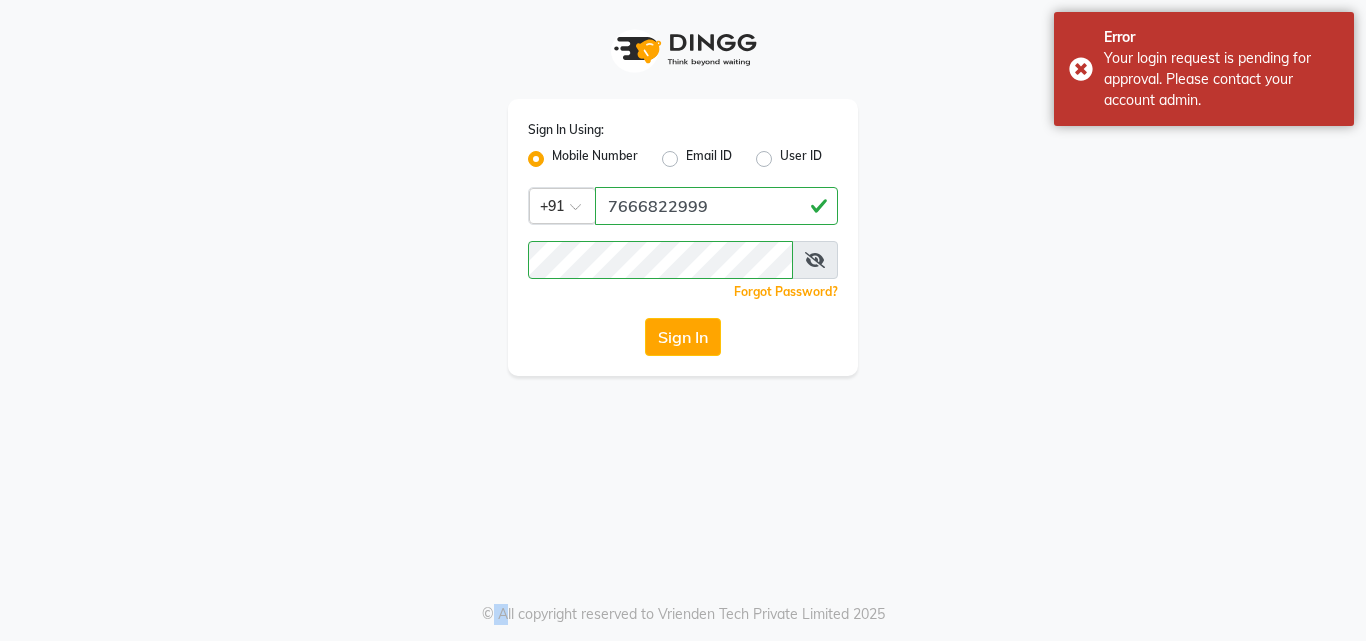 click on "Sign In Using: Mobile Number Email ID User ID Country Code × +91 7666822999  Remember me Forgot Password?  Sign In" 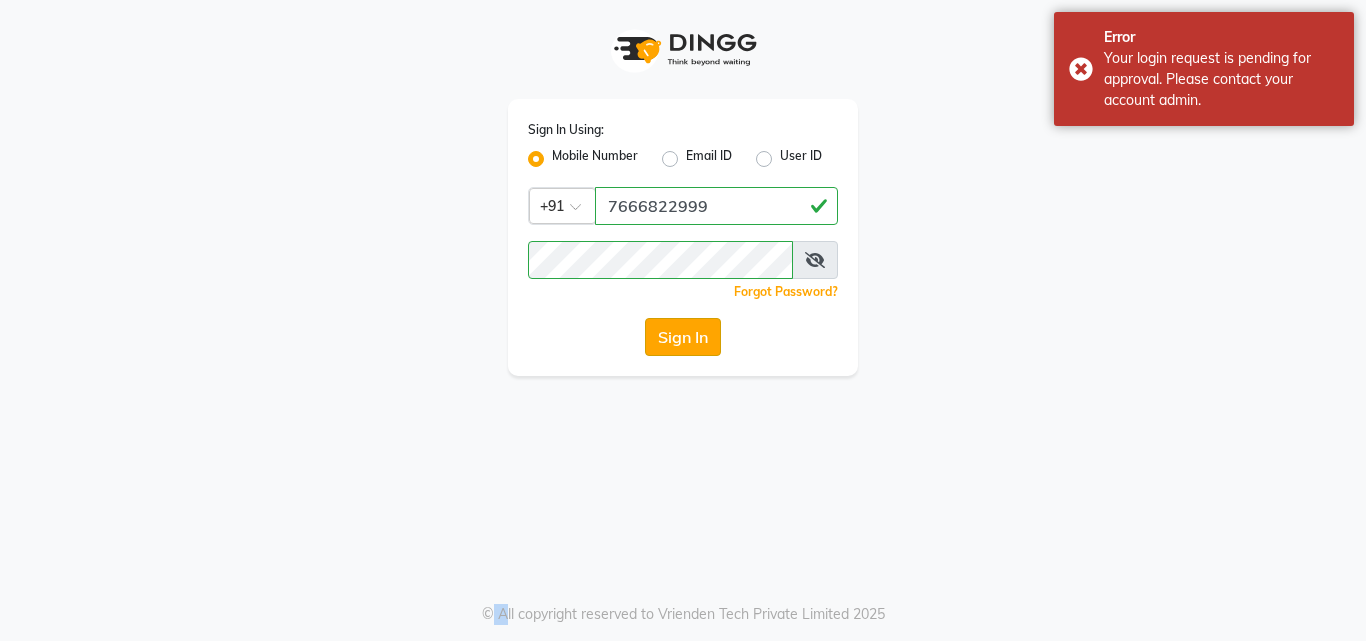 click on "Sign In" 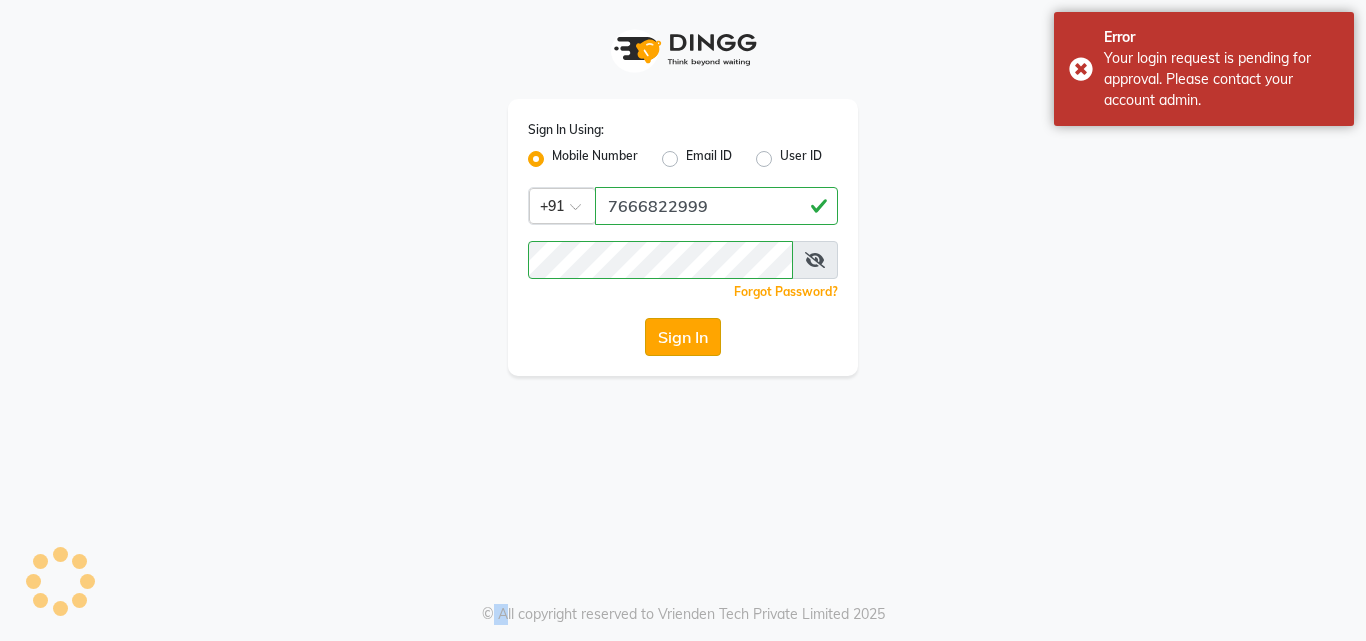 click on "Sign In" 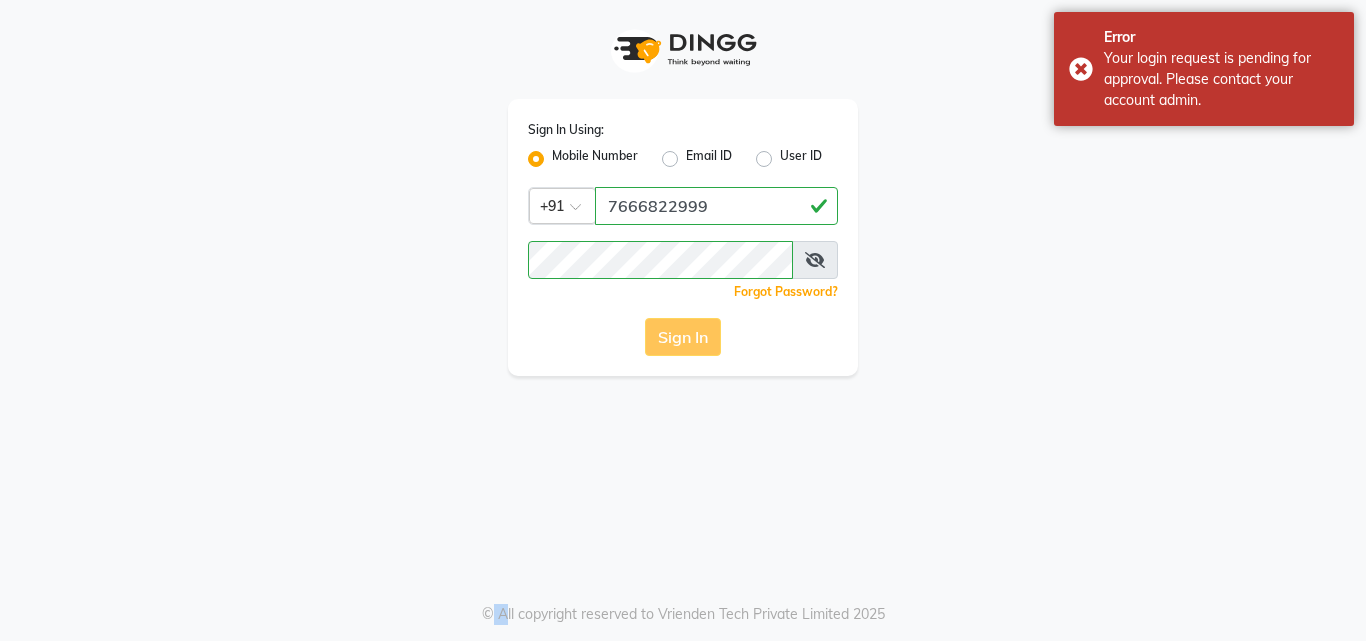 click on "Sign In" 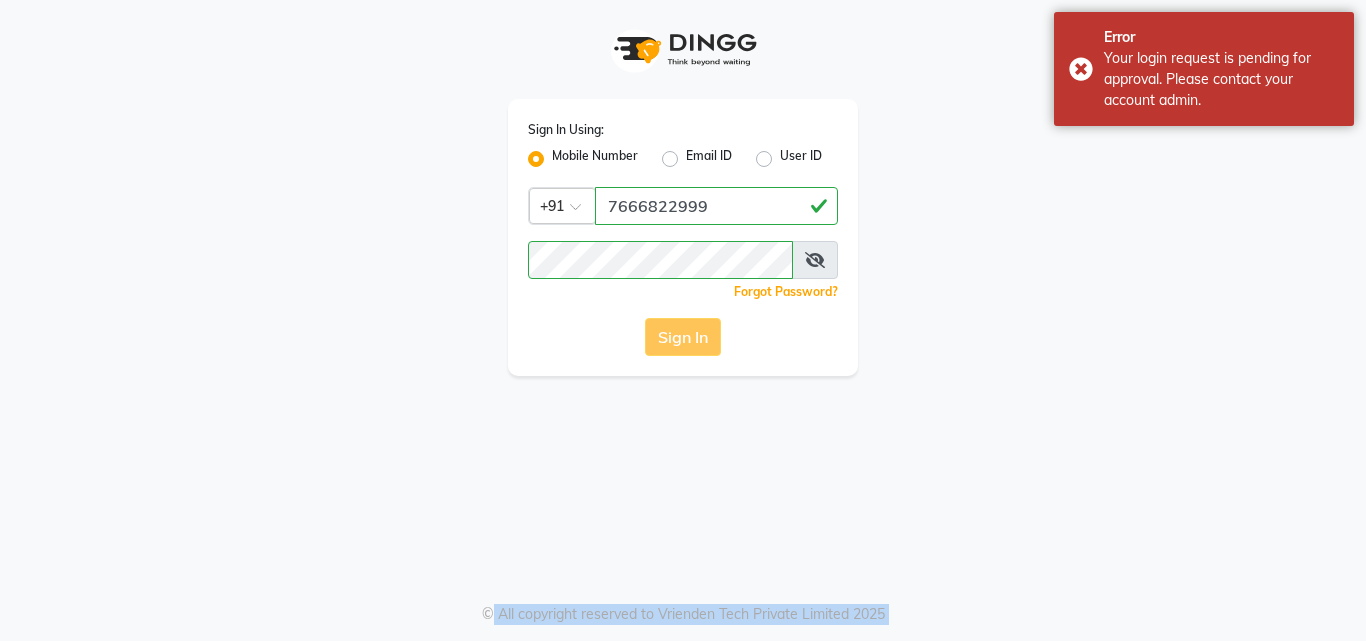 click on "Sign In" 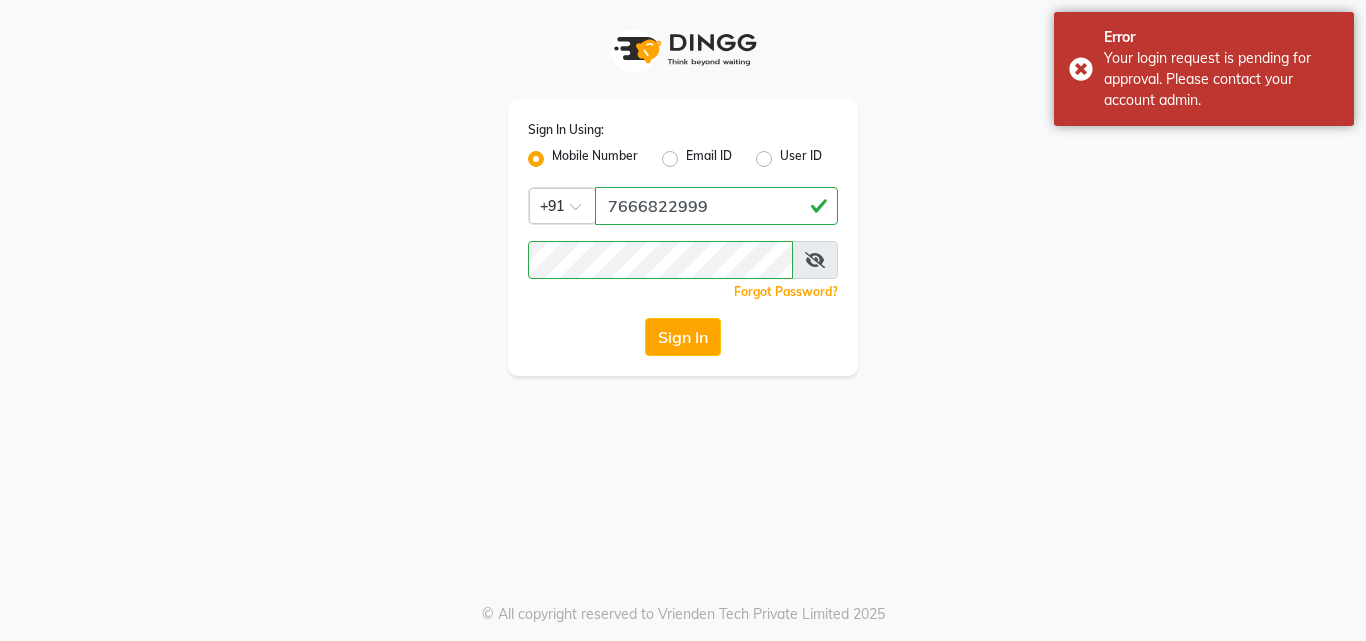 click on "Sign In Using: Mobile Number Email ID User ID Country Code × +91 7666822999  Remember me Forgot Password?  Sign In   © All copyright reserved to Vrienden Tech Private Limited 2025" at bounding box center [683, 320] 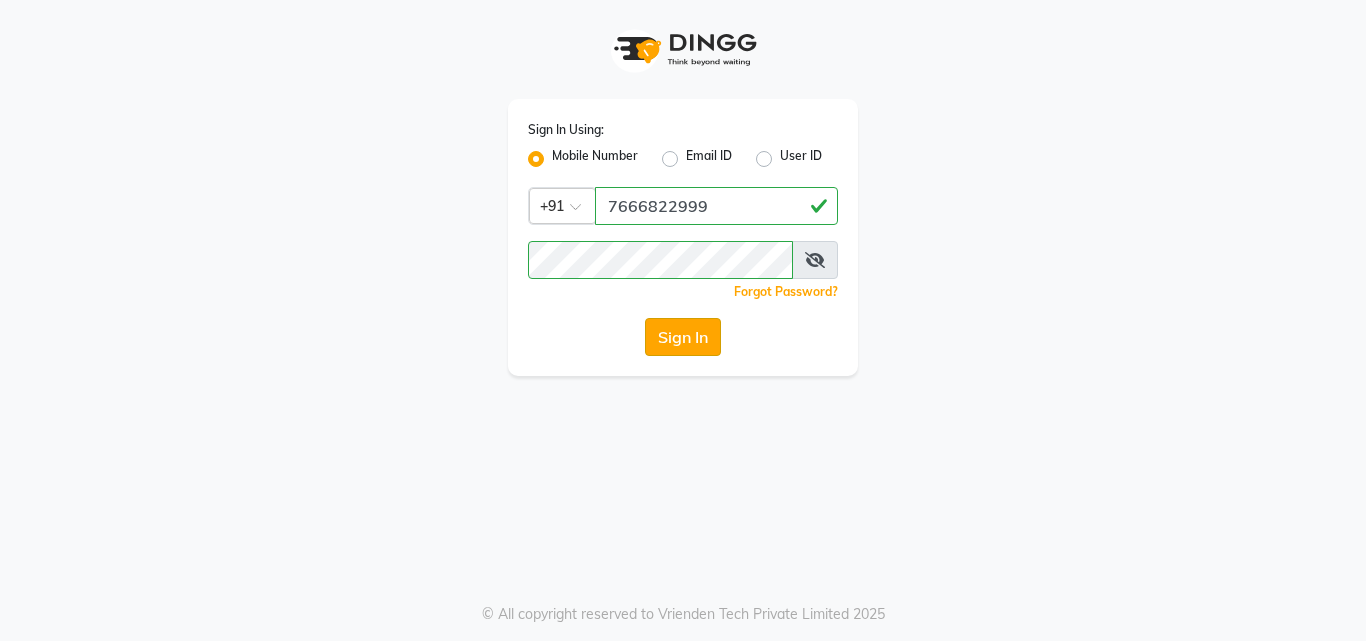 click on "Sign In" 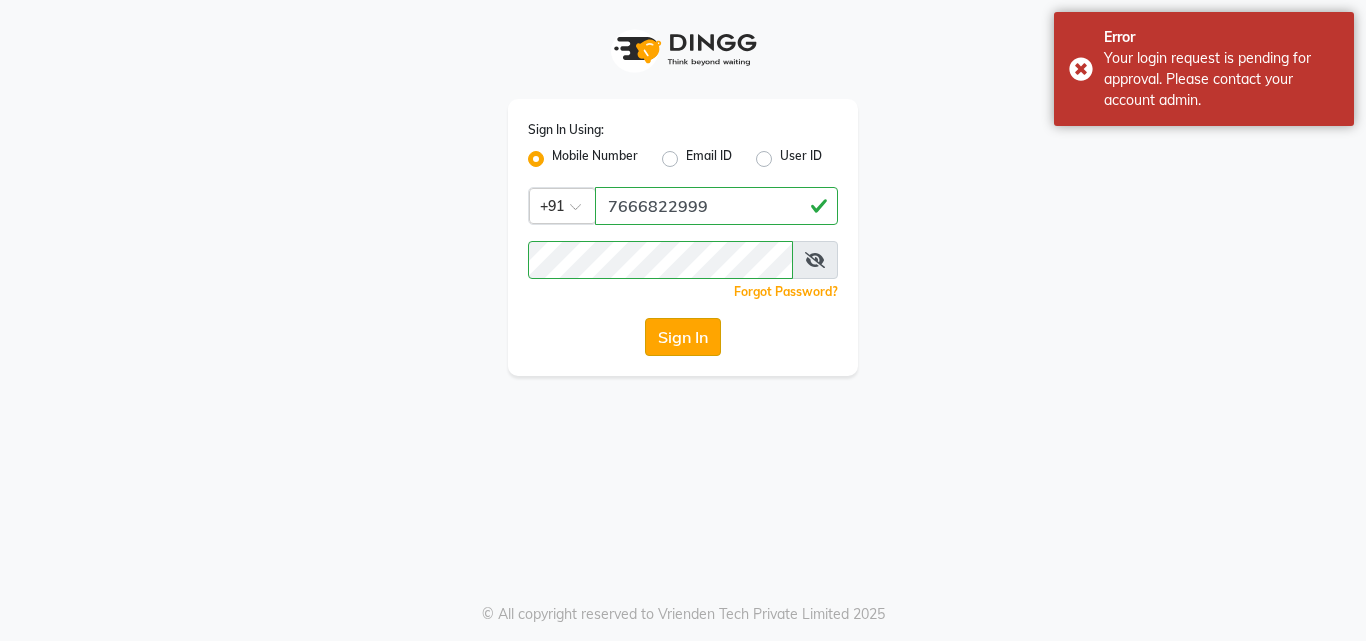 click on "Sign In" 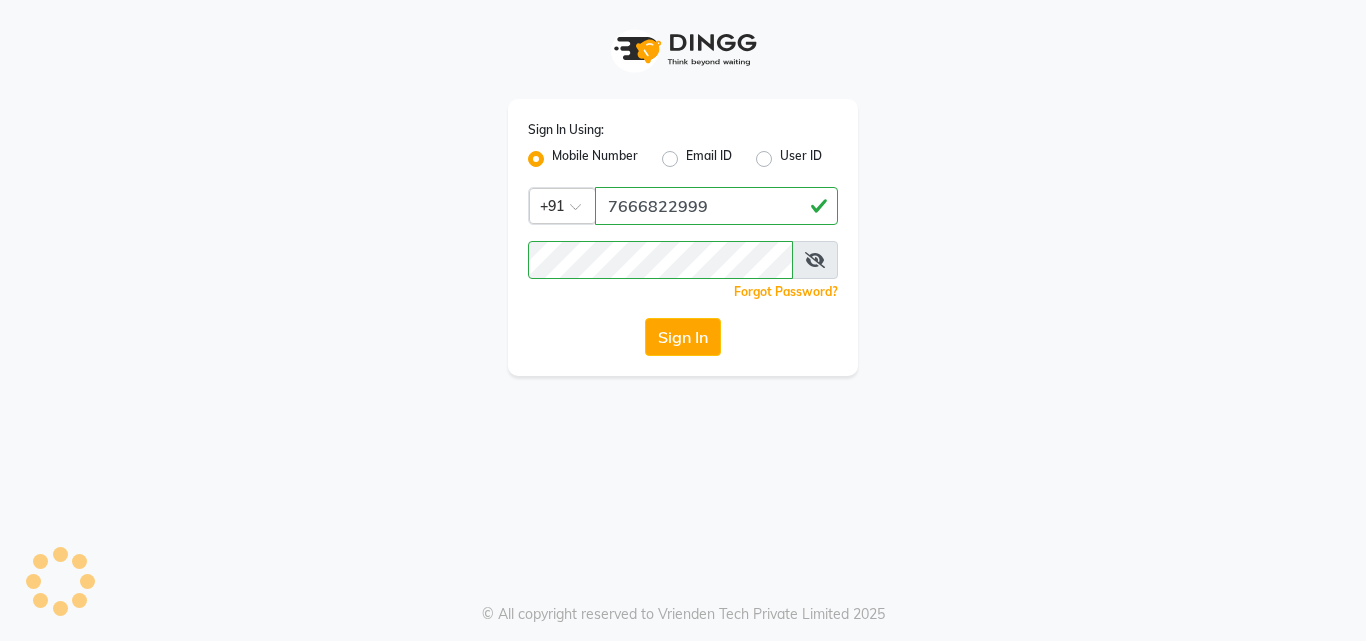 drag, startPoint x: 633, startPoint y: 307, endPoint x: 846, endPoint y: 418, distance: 240.18742 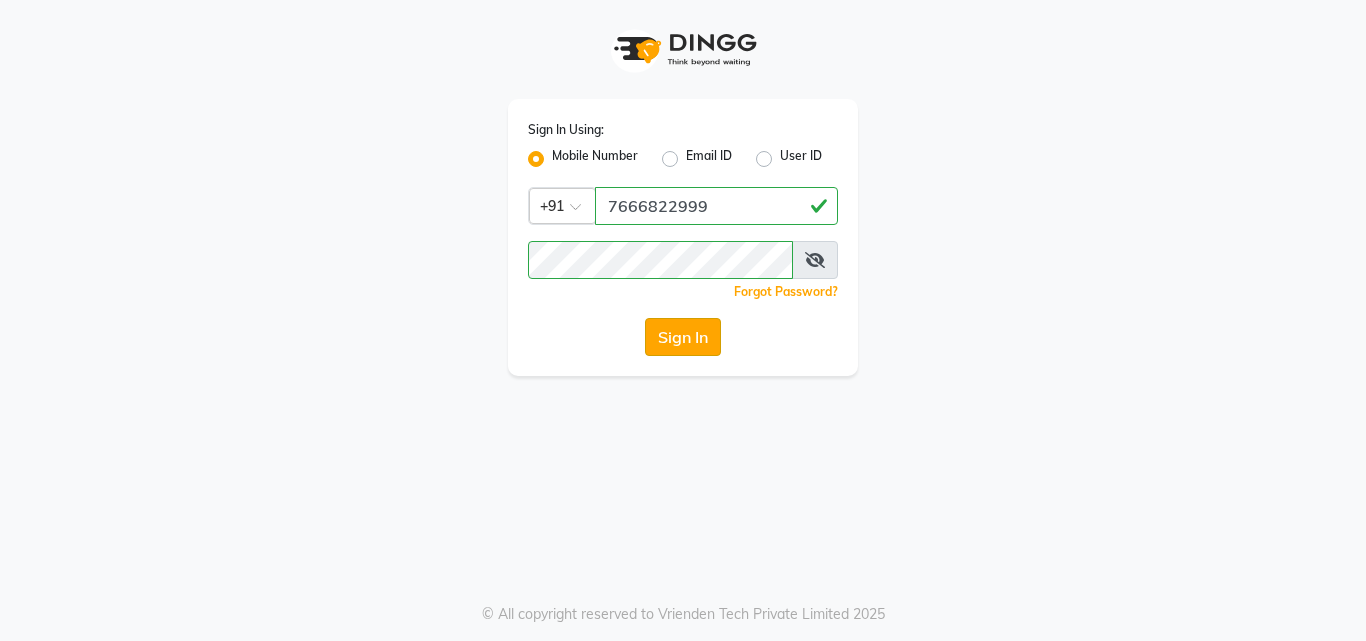 click on "Sign In" 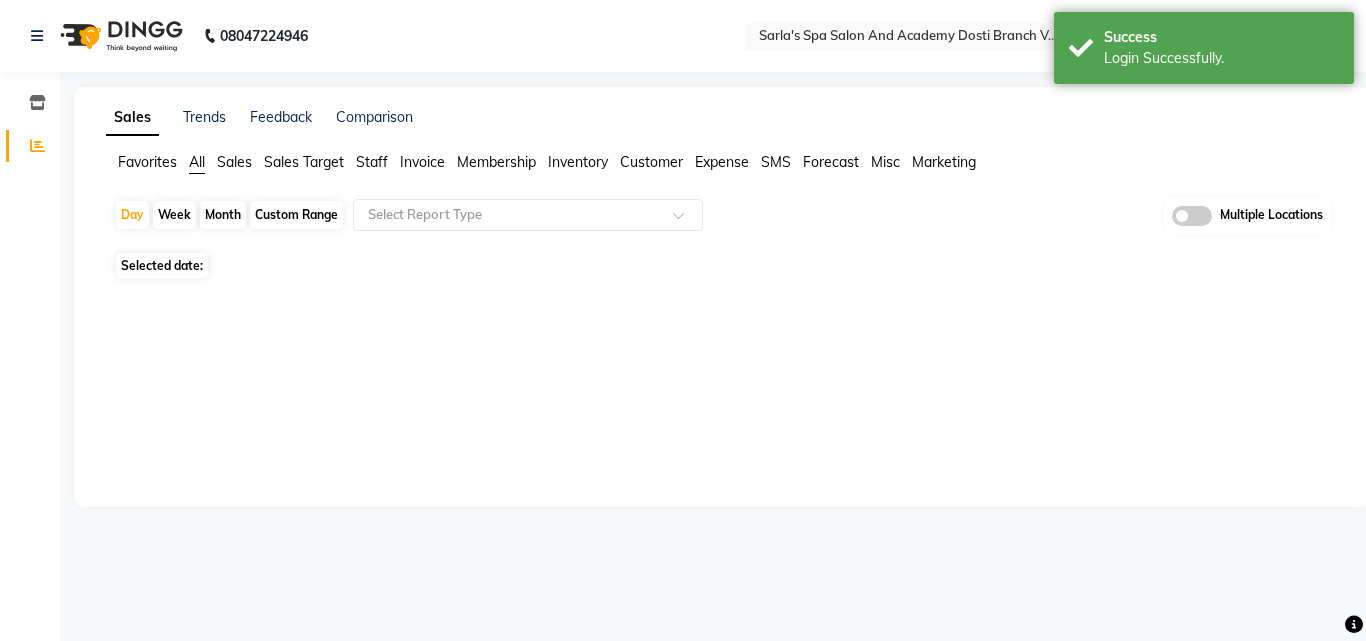 select on "en" 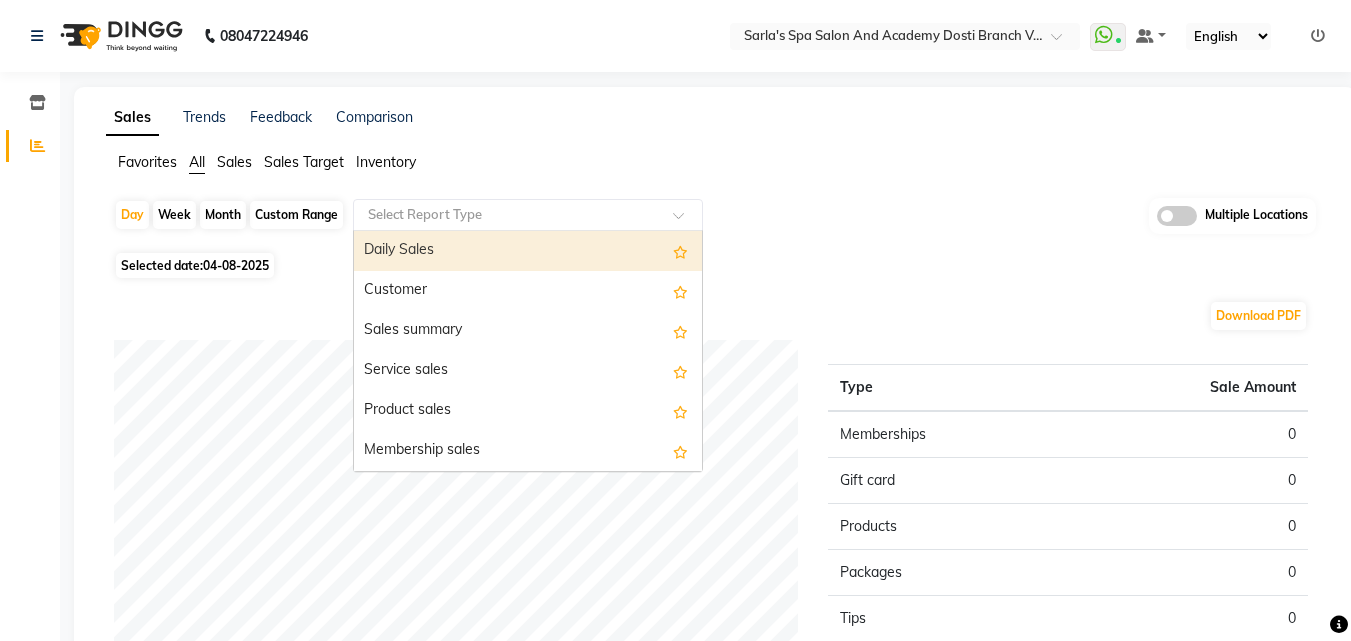 click 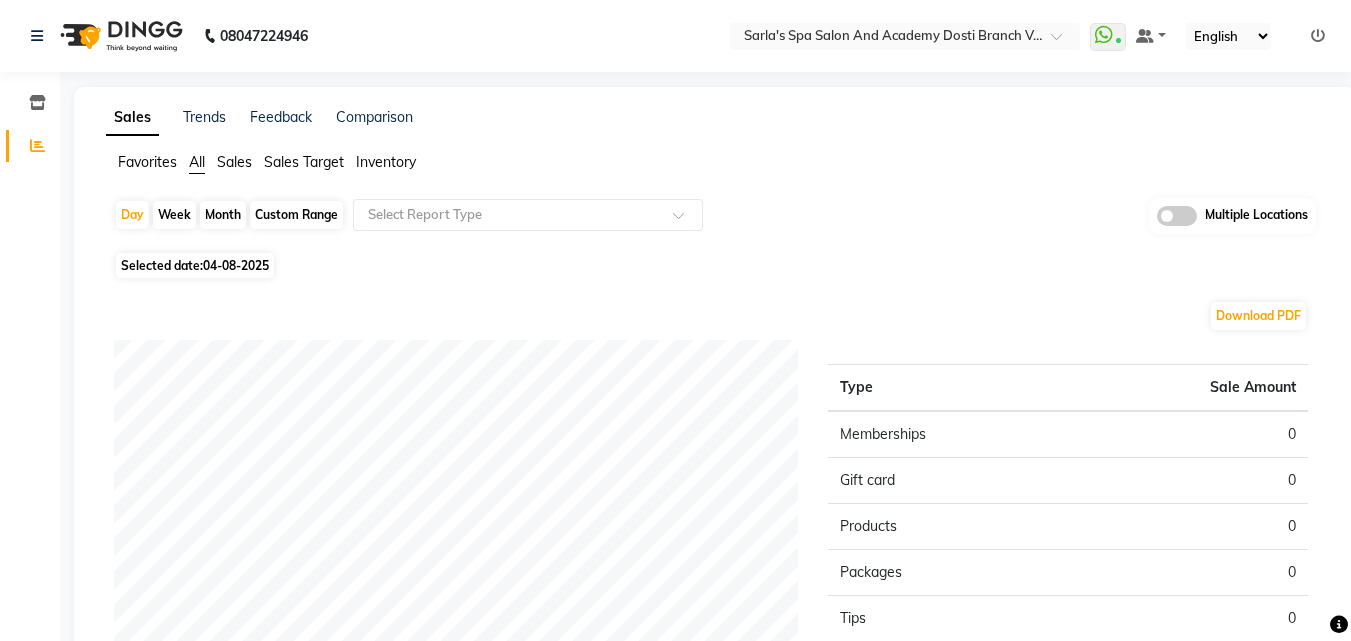 click on "Day   Week   Month   Custom Range  Select Report Type Multiple Locations" 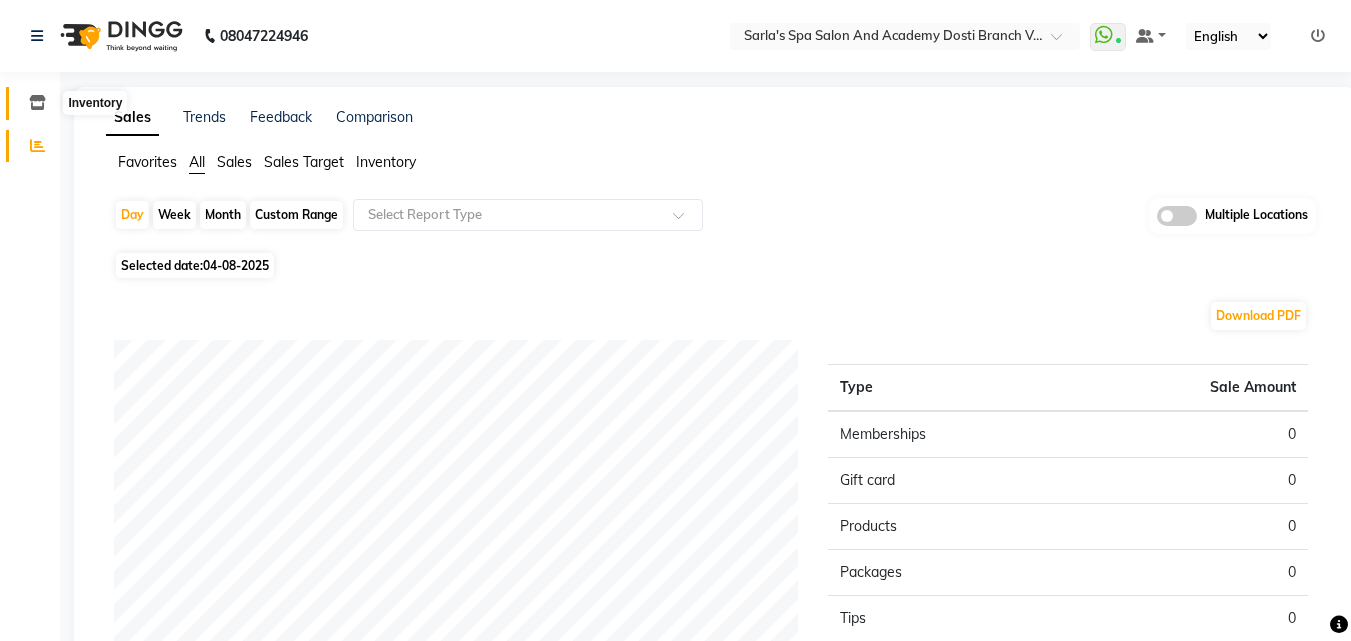 click 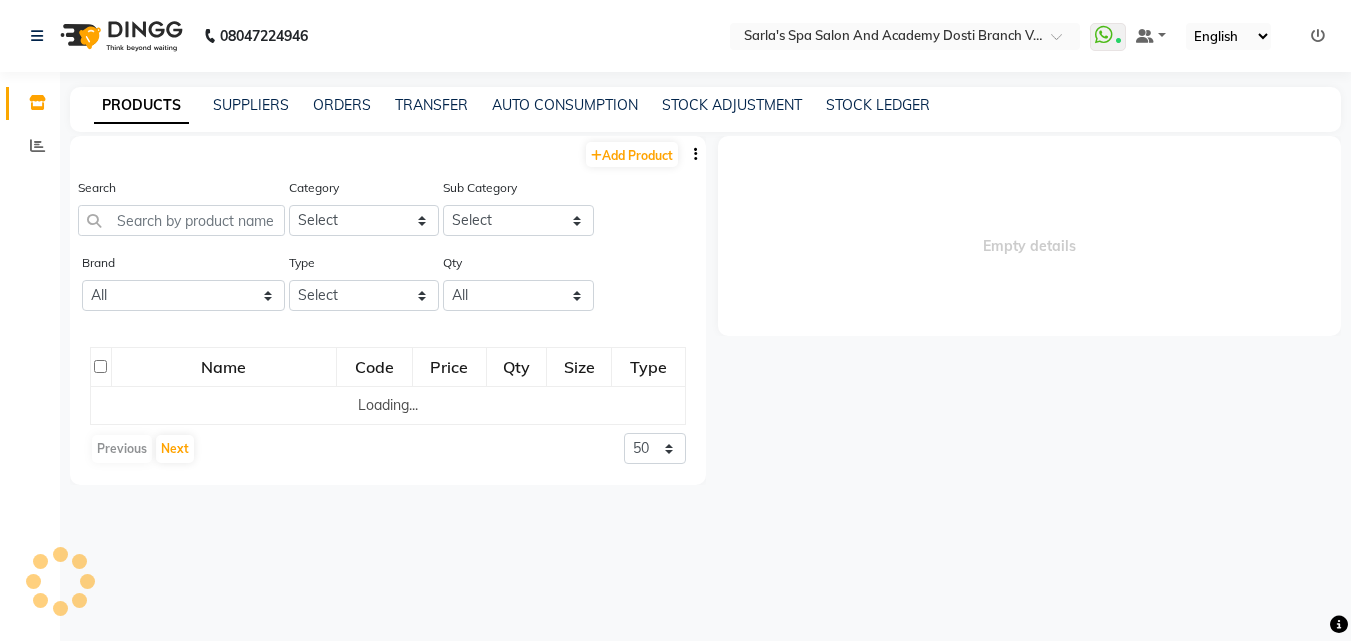 select 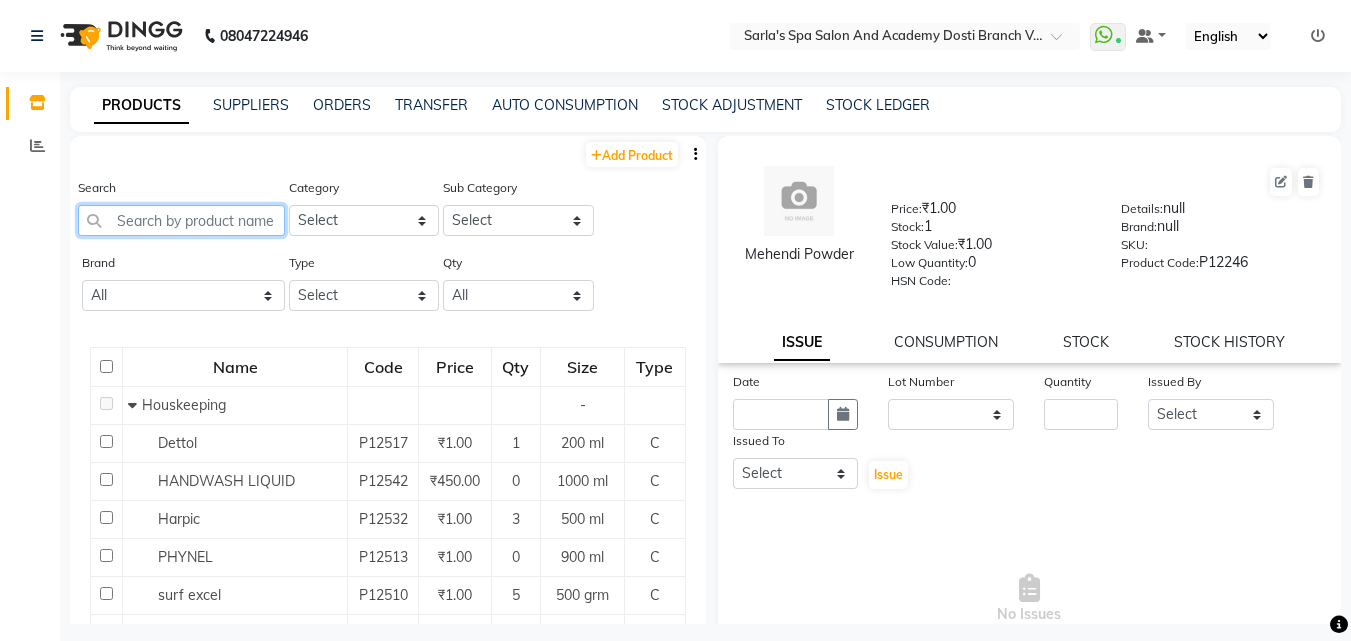 click 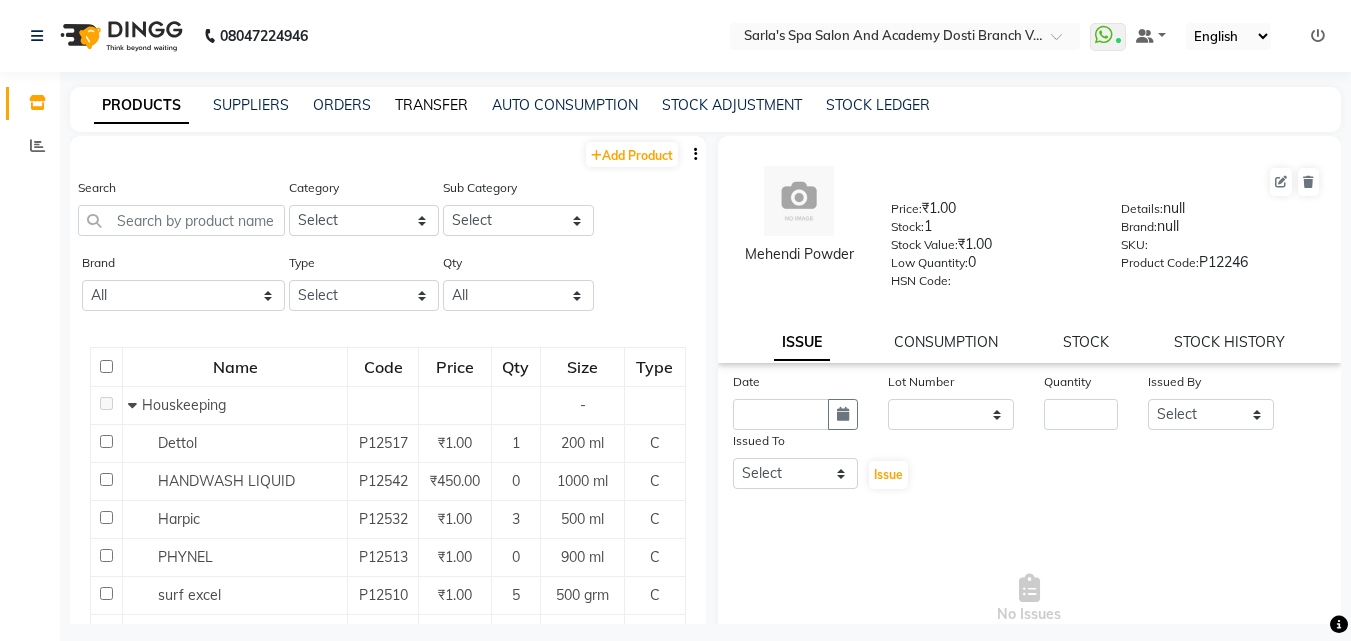 click on "TRANSFER" 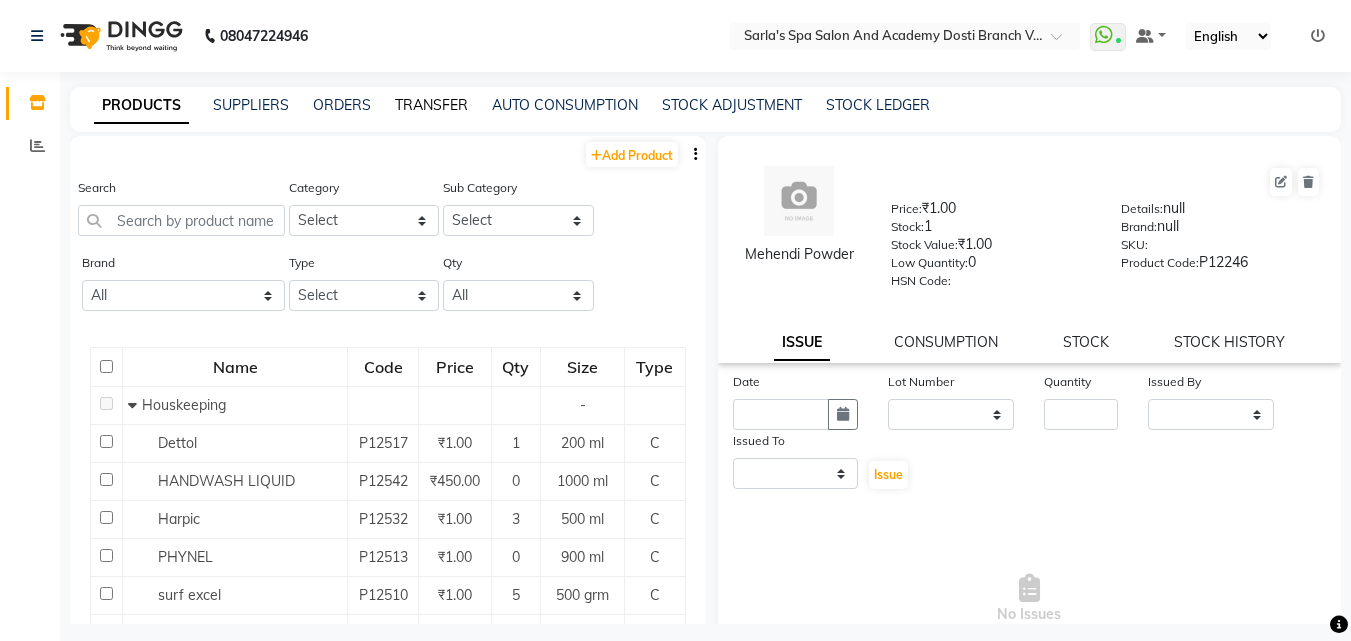 select on "sender" 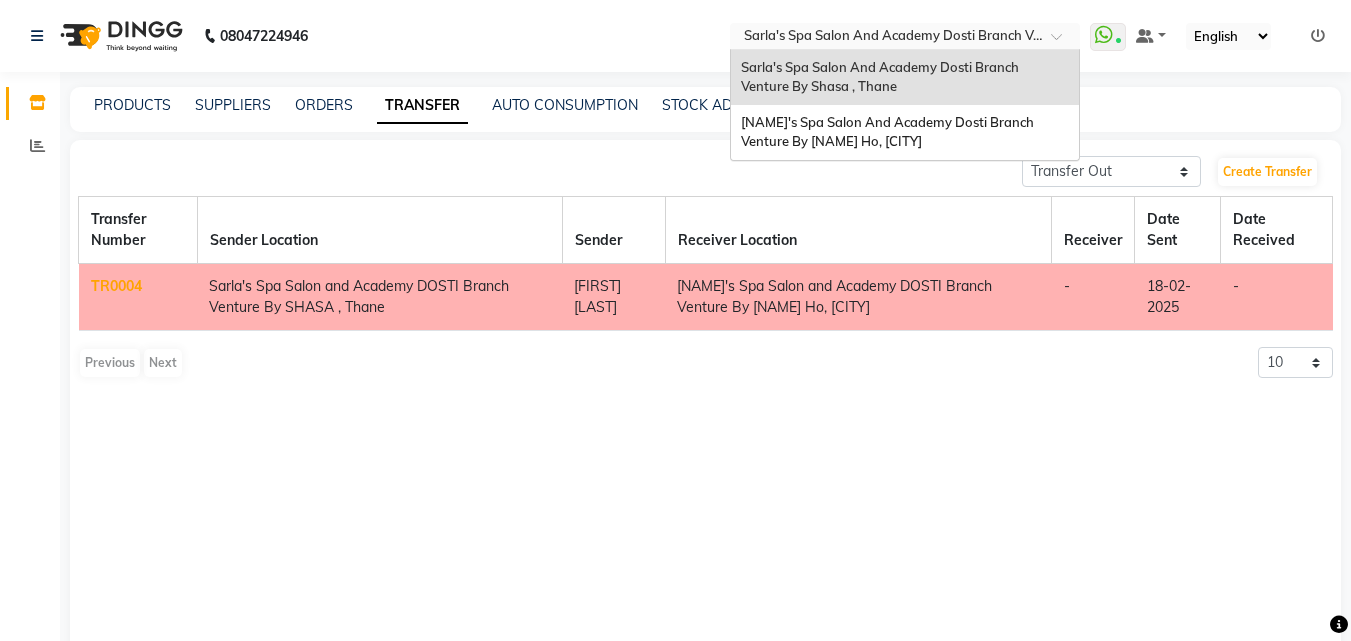 click at bounding box center (885, 38) 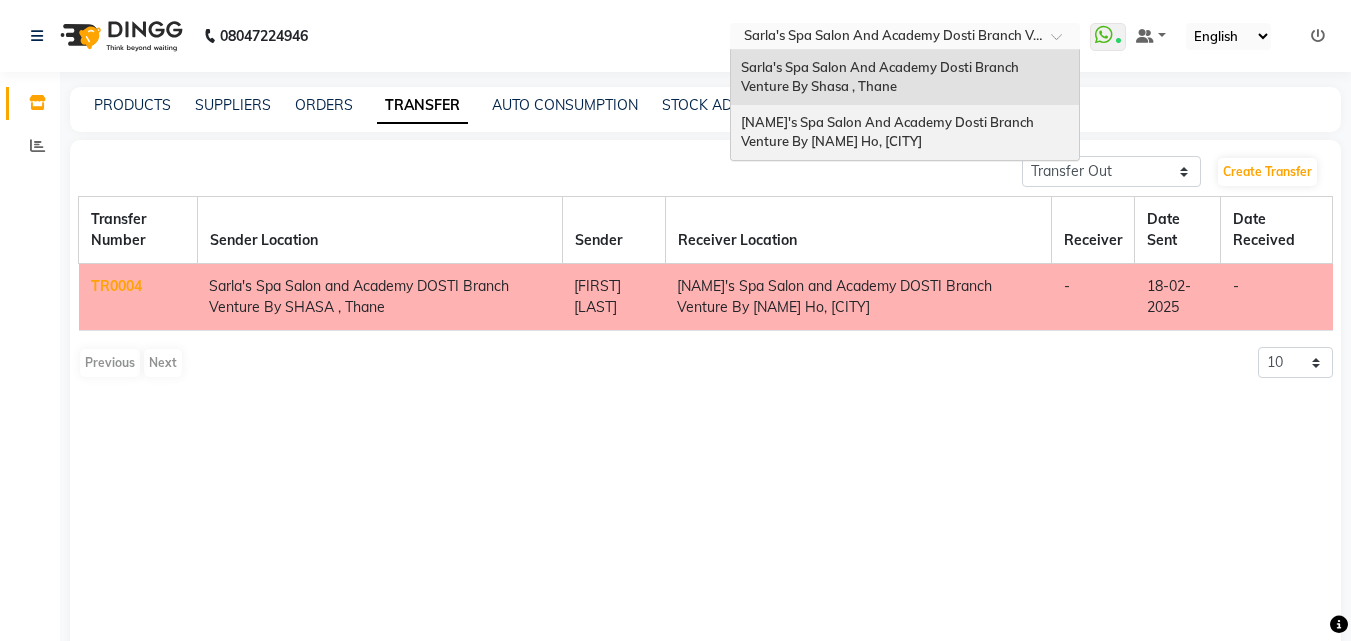 click on "[FIRST] [LAST] [BUSINESS_NAME] and [BUSINESS_NAME] [BUSINESS_NAME] [BUSINESS_NAME], [CITY]" at bounding box center [889, 132] 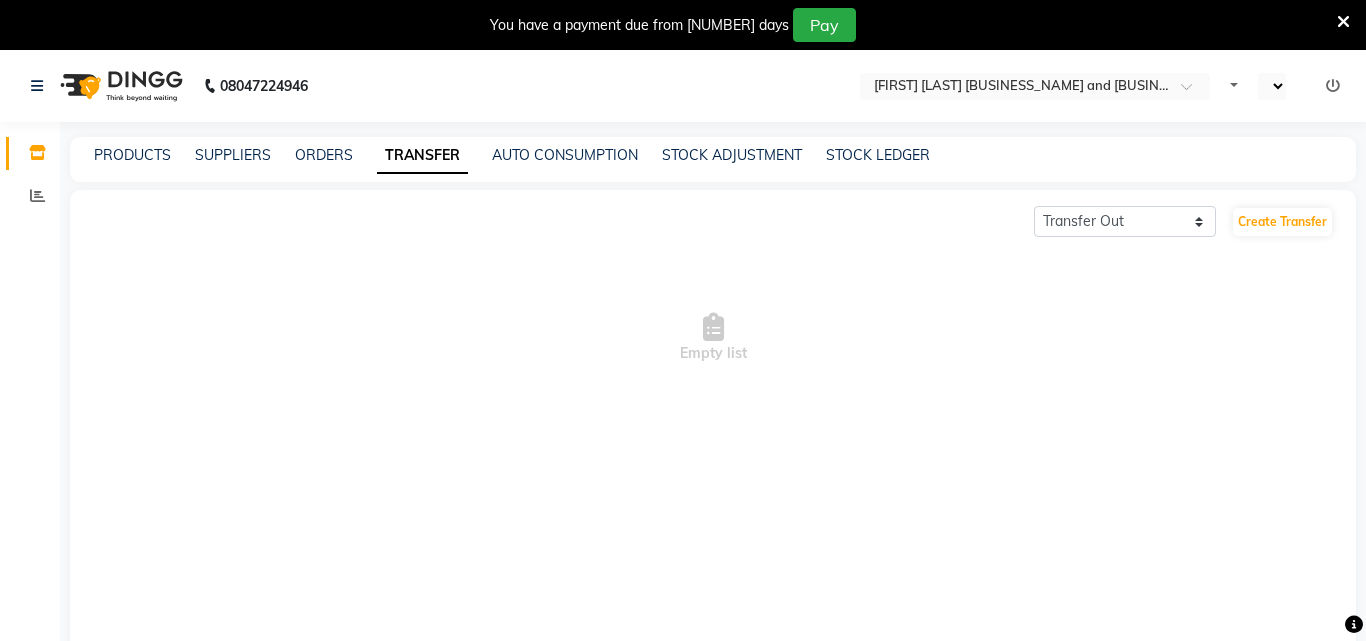 select on "sender" 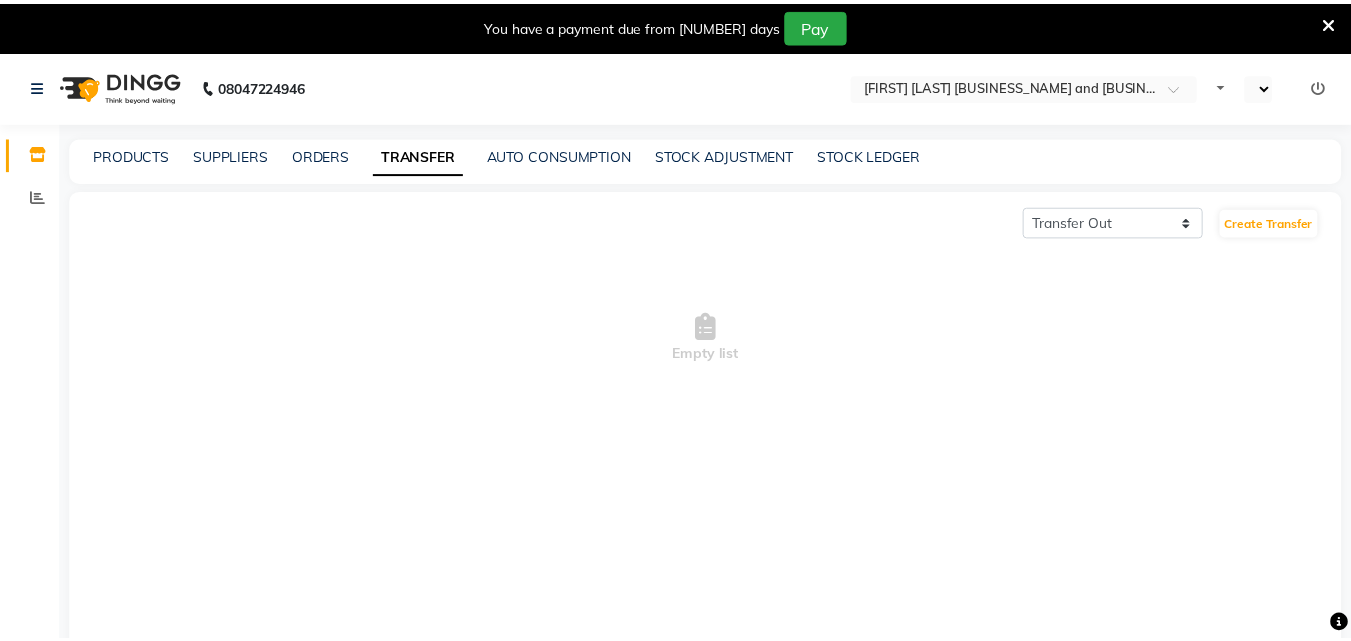 scroll, scrollTop: 0, scrollLeft: 0, axis: both 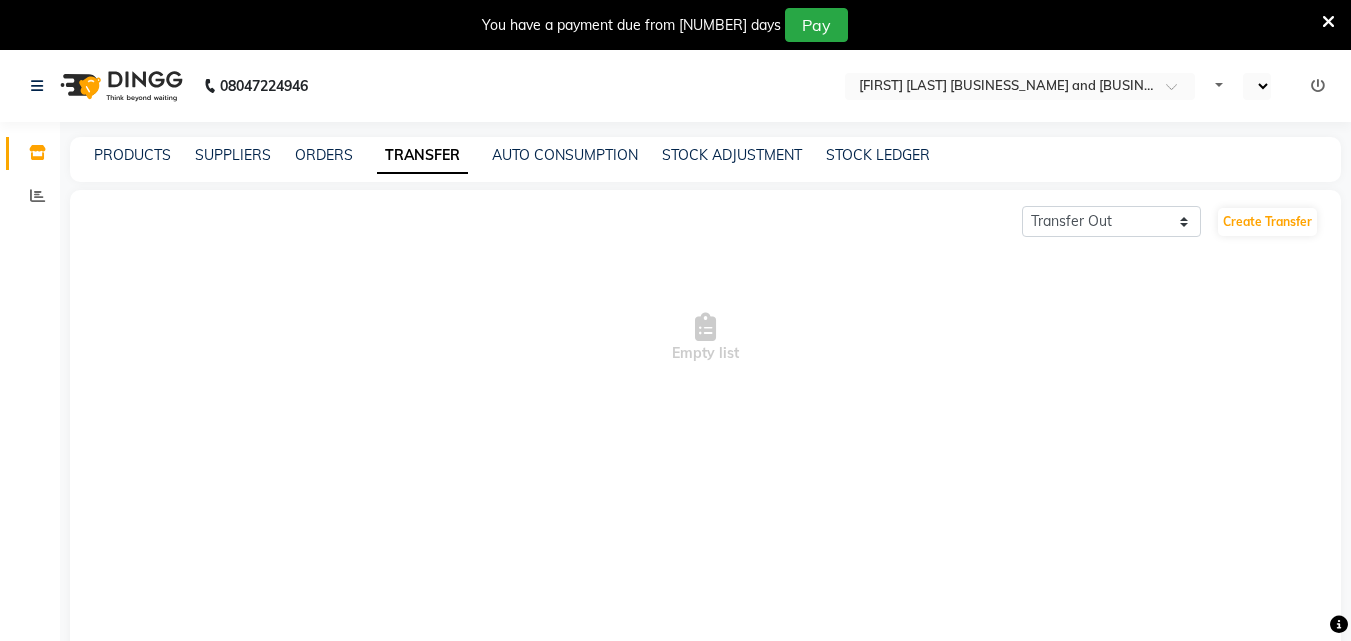 select on "en" 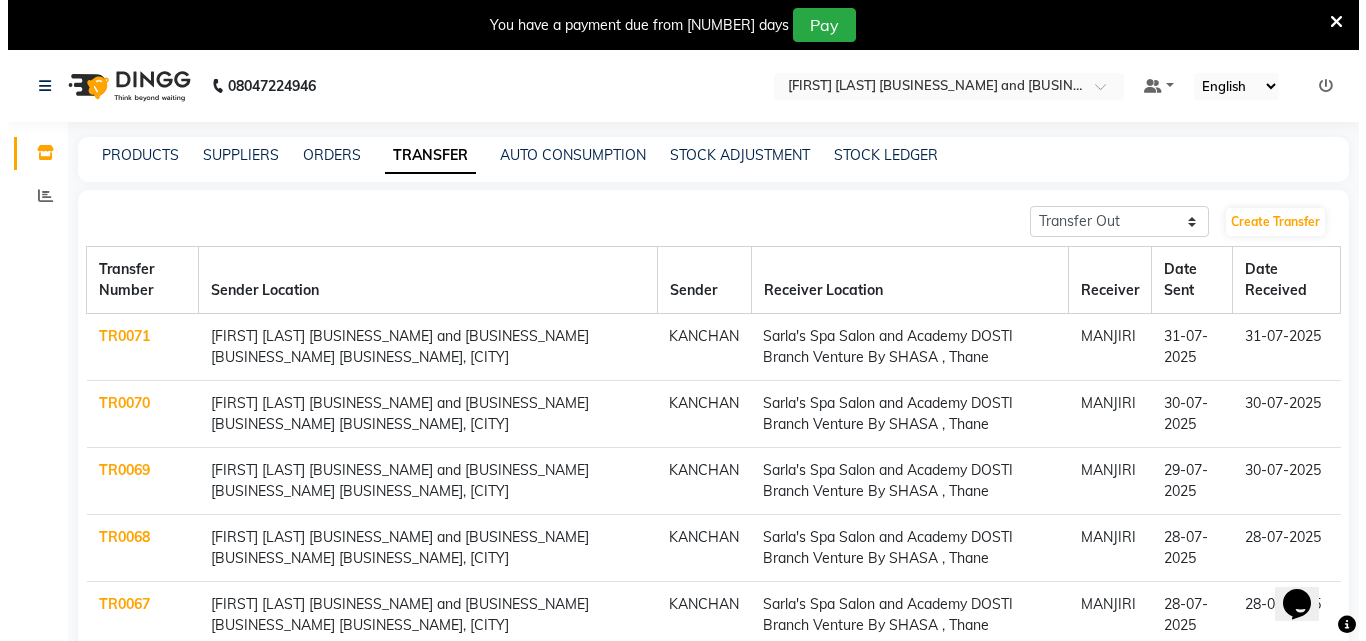 scroll, scrollTop: 0, scrollLeft: 0, axis: both 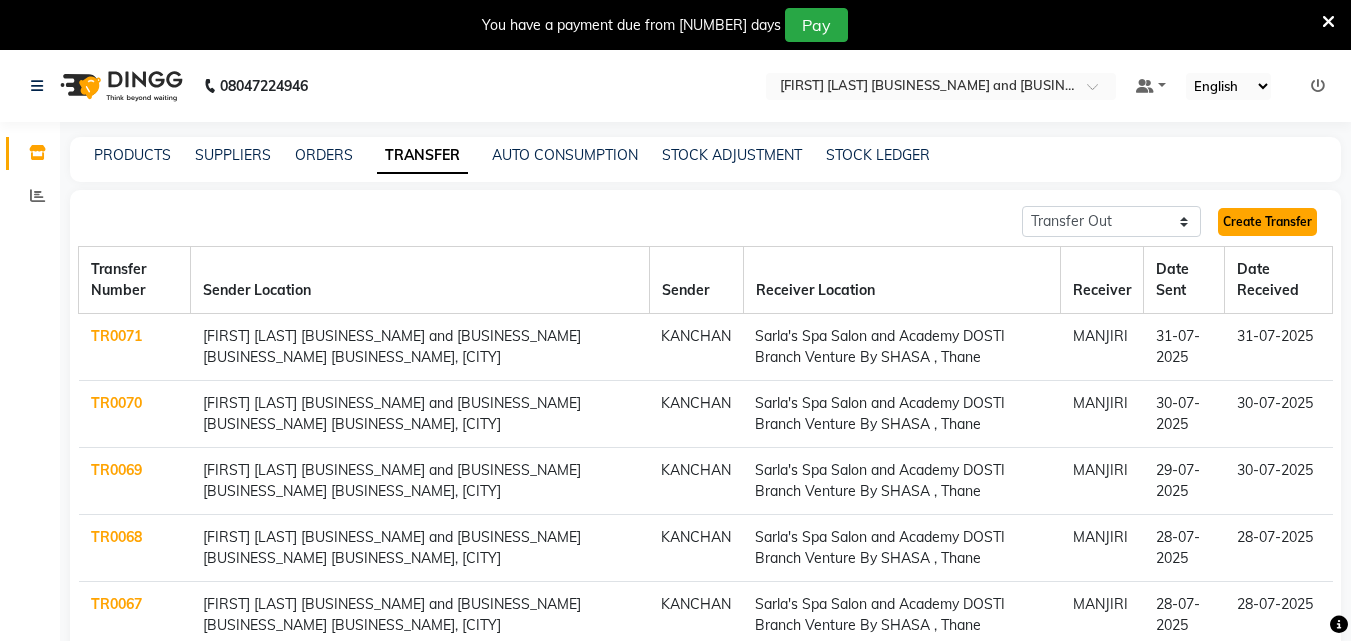 click on "Create Transfer" 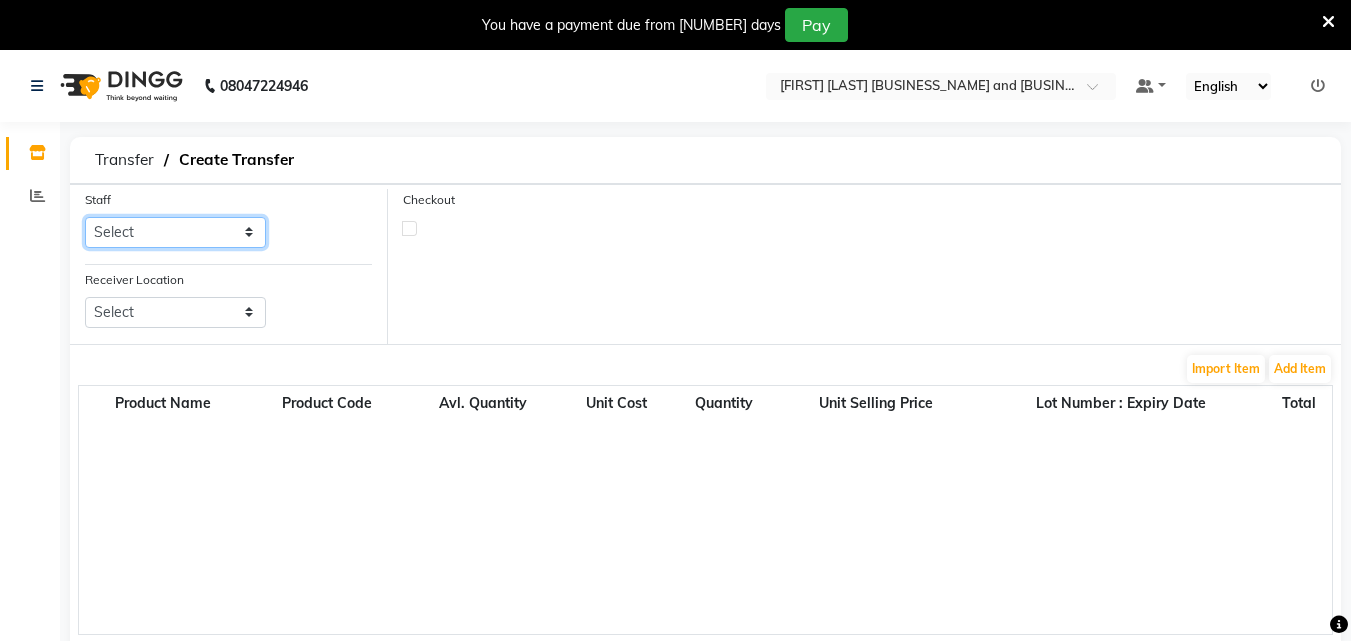 drag, startPoint x: 210, startPoint y: 228, endPoint x: 208, endPoint y: 239, distance: 11.18034 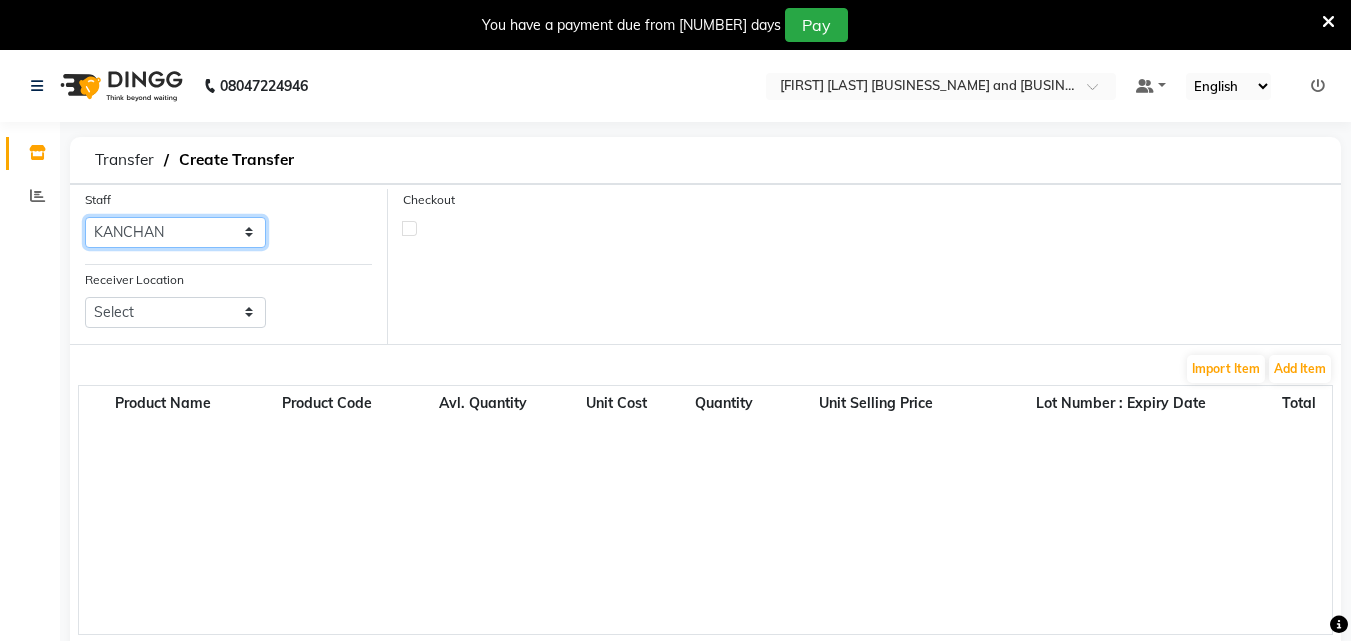 click on "Select [PERSON_NAME]" at bounding box center [175, 232] 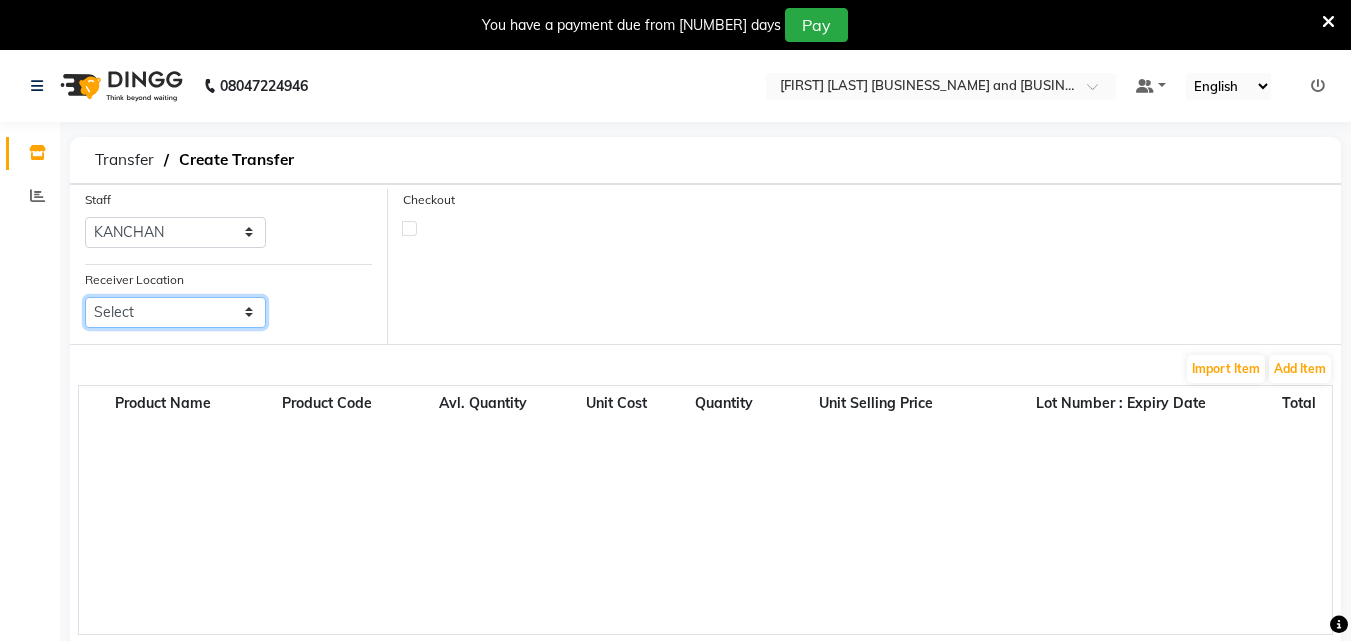 click on "Select [FIRST] [LAST] [BUSINESS_NAME] and [BUSINESS_NAME] [BUSINESS_NAME] , [CITY]" at bounding box center [175, 312] 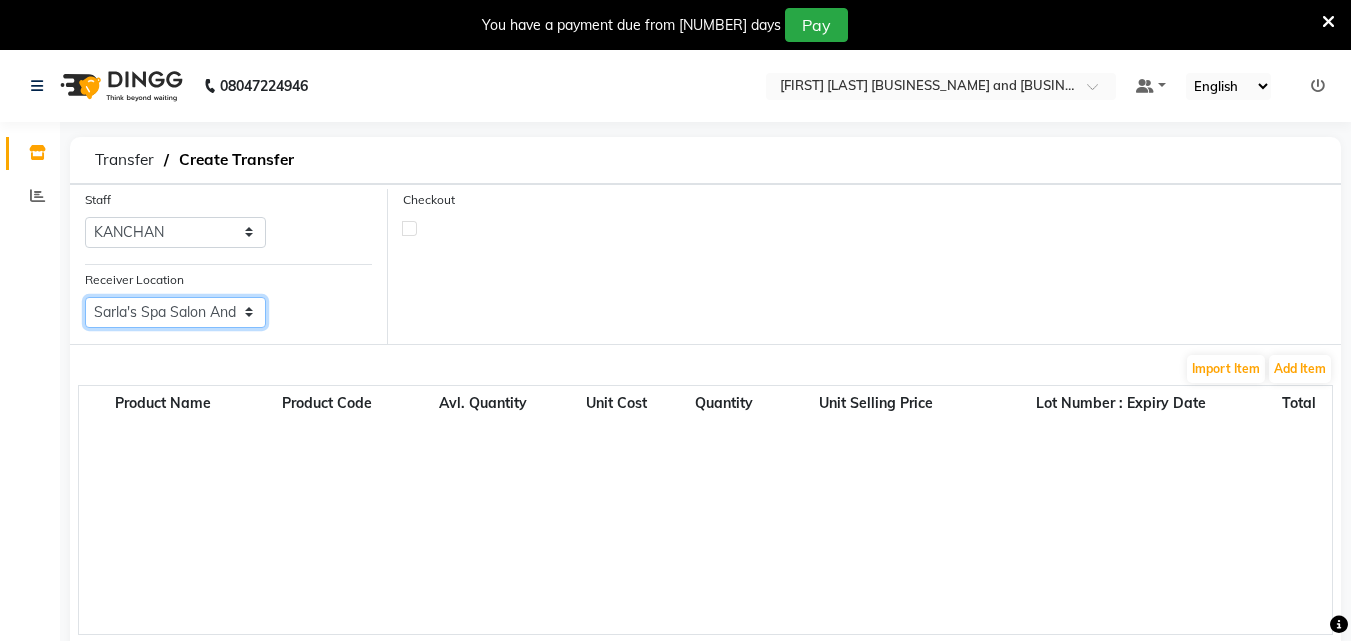 click on "Select [FIRST] [LAST] [BUSINESS_NAME] and [BUSINESS_NAME] [BUSINESS_NAME] , [CITY]" at bounding box center [175, 312] 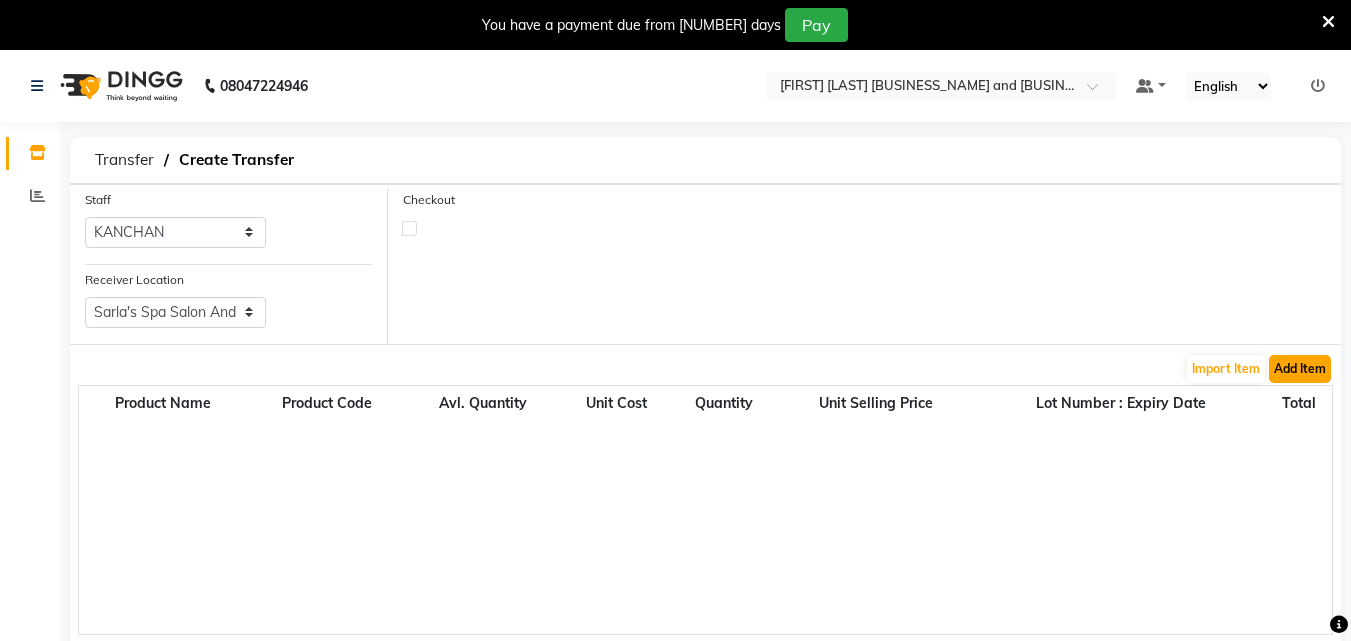 click on "Add Item" 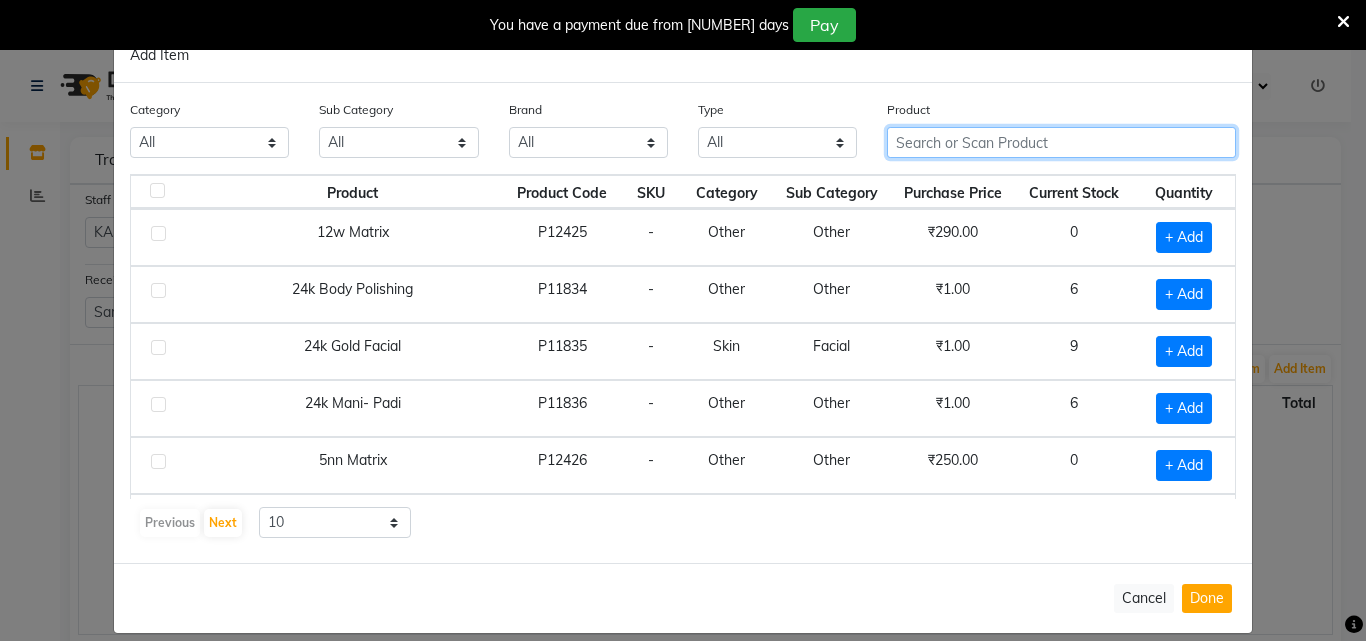 click 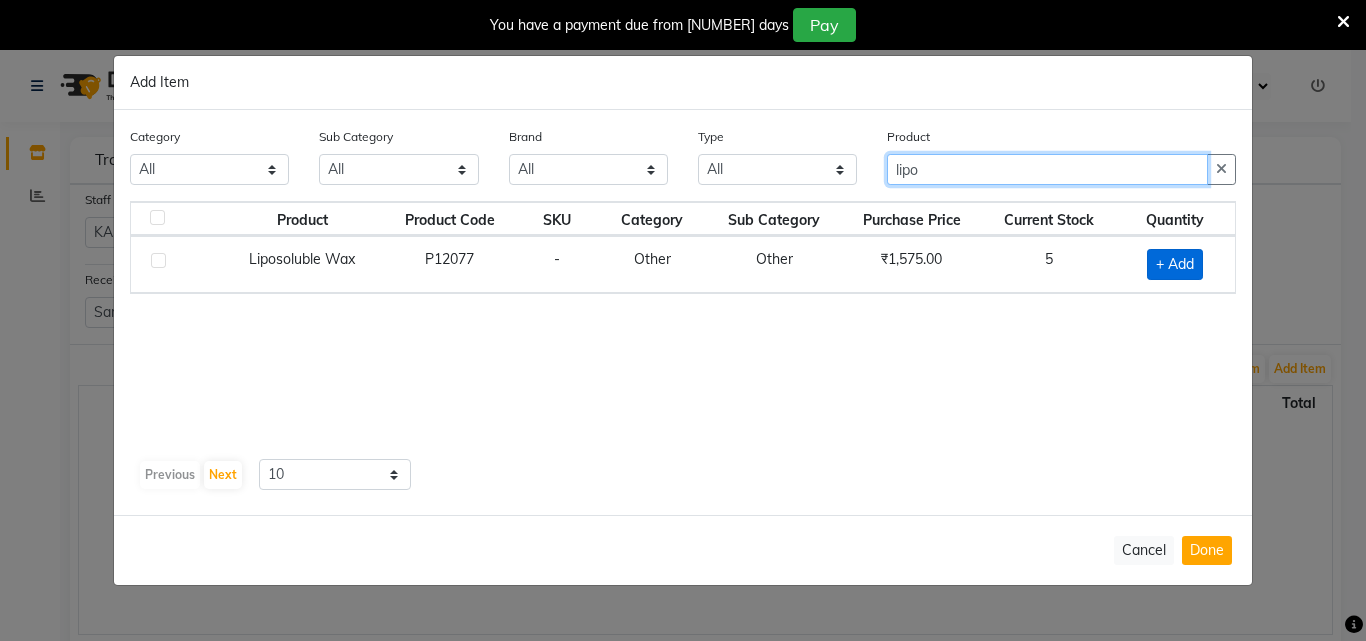 type on "lipo" 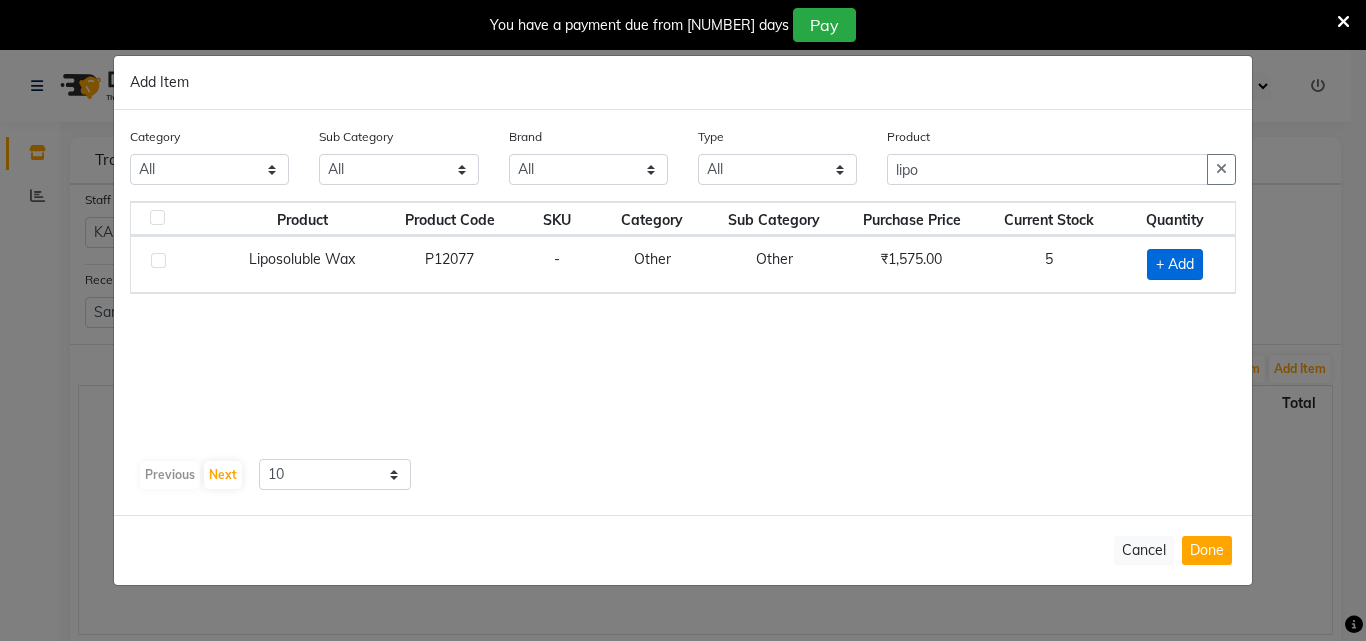 click on "+ Add" 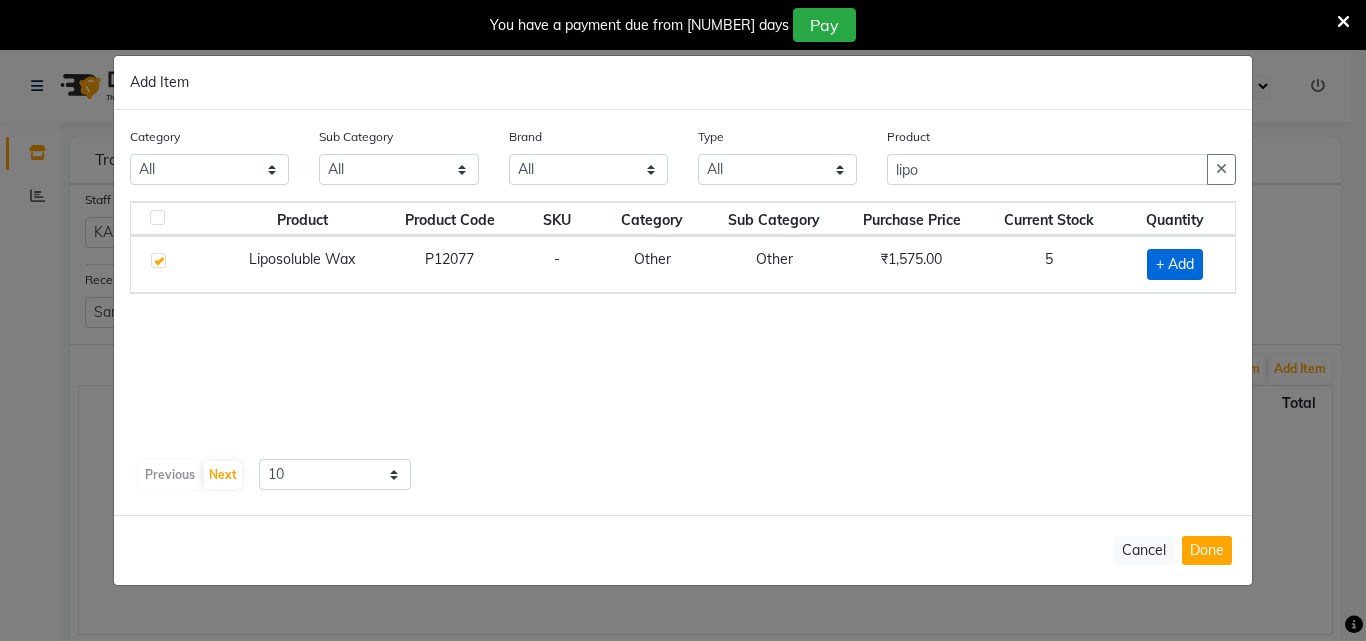 checkbox on "true" 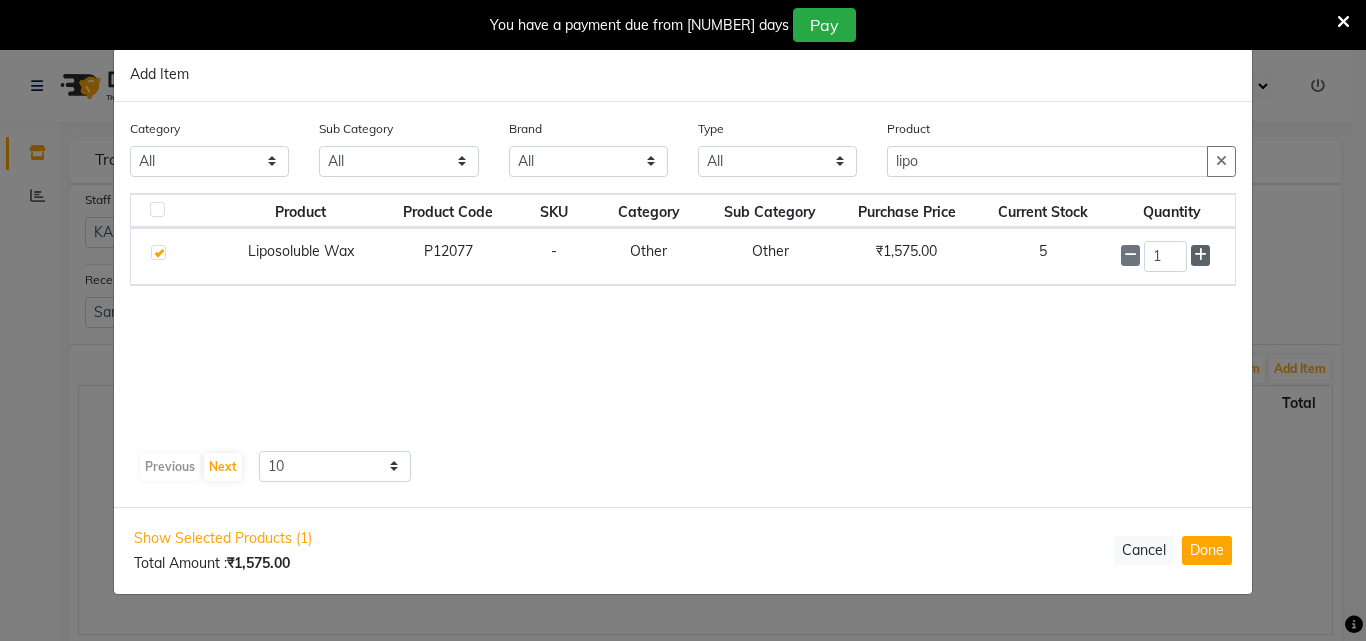 click 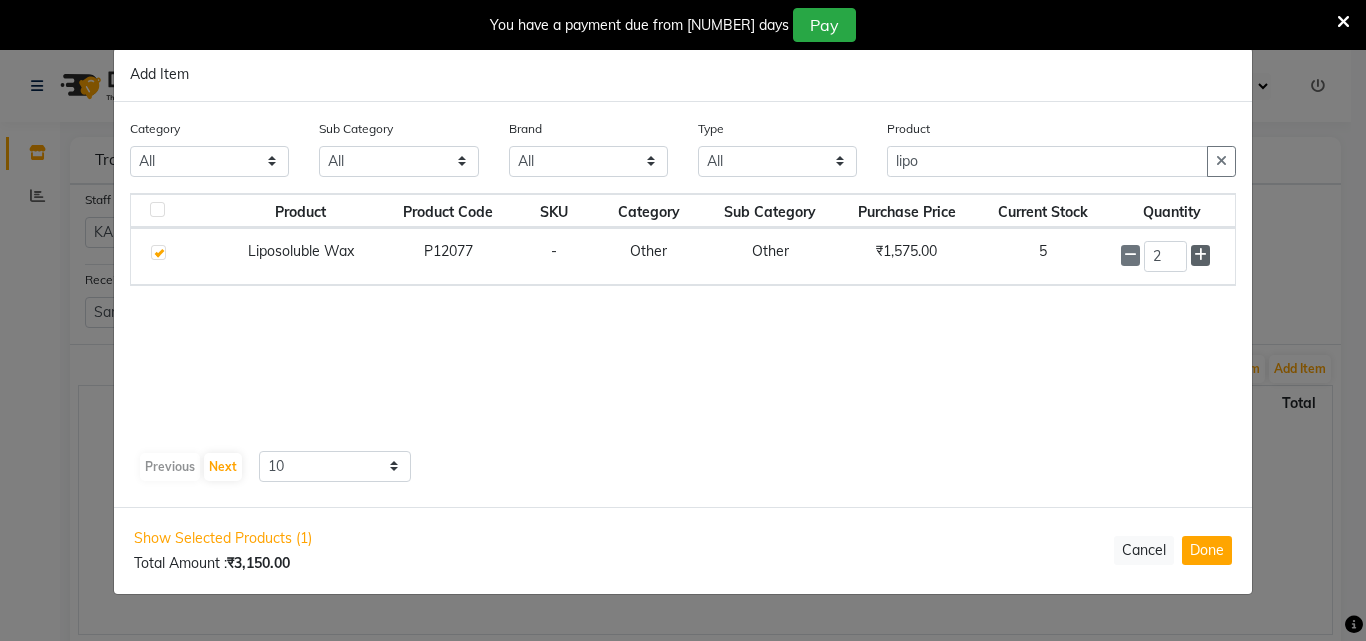 click 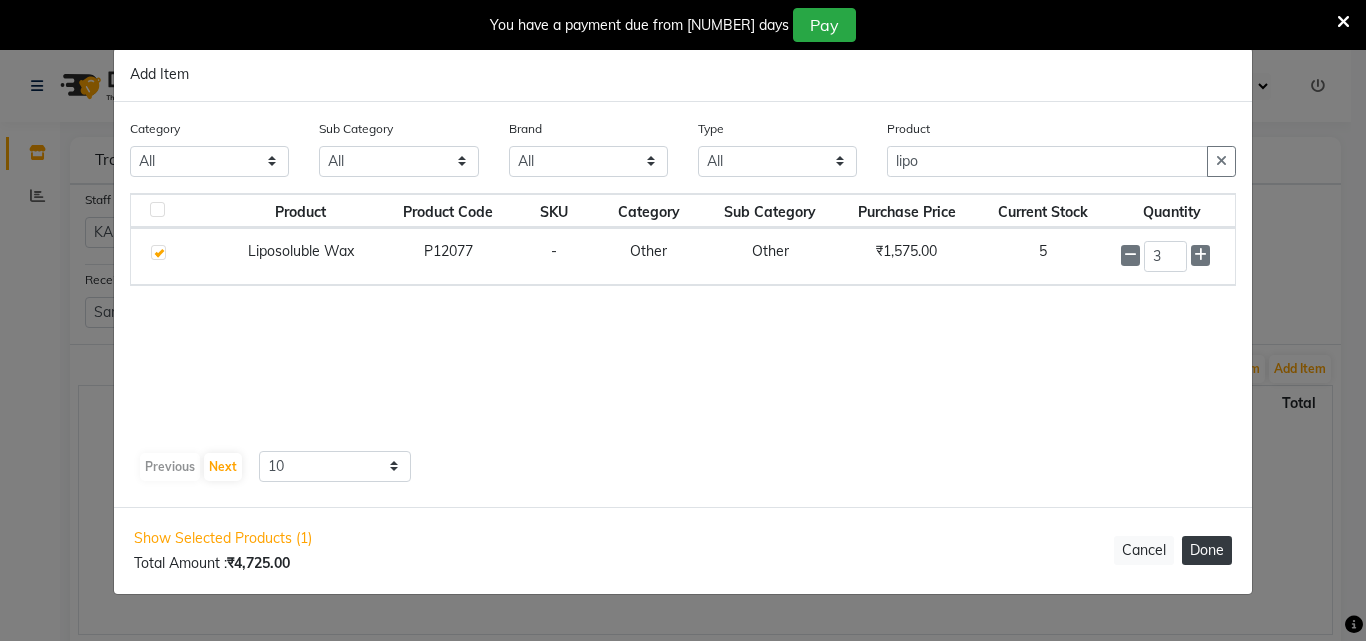 click on "Done" 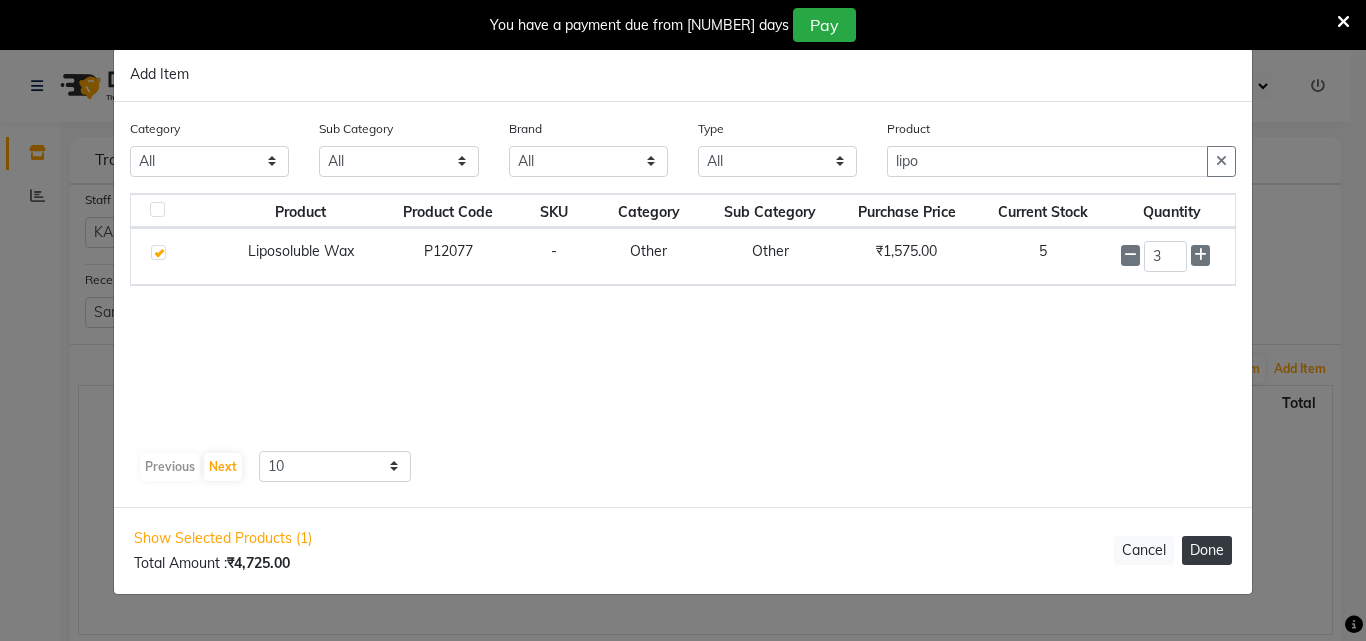 type 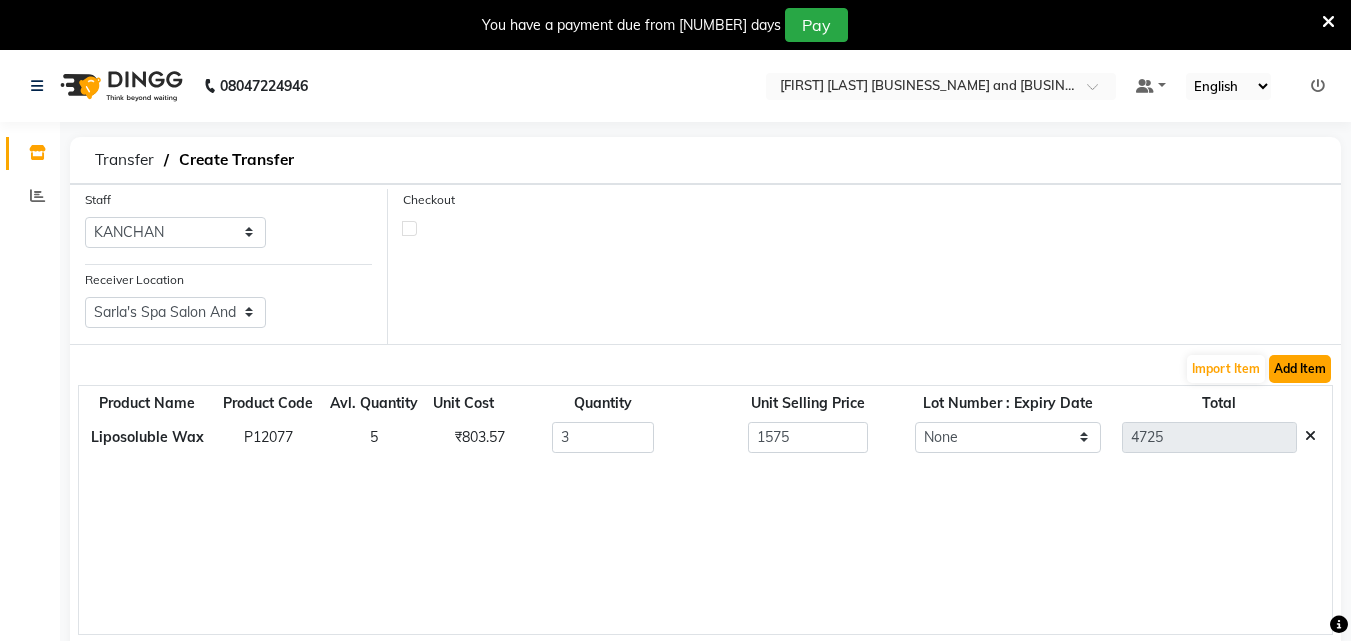 click on "Add Item" 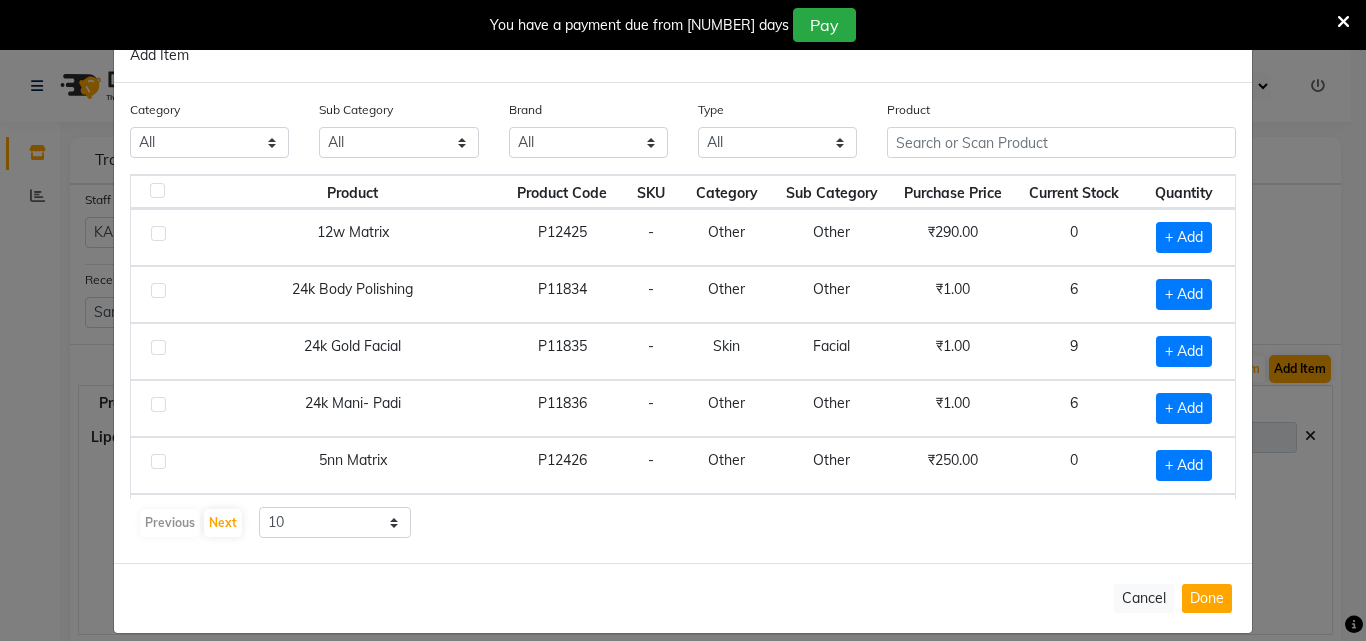 select on "1032903150" 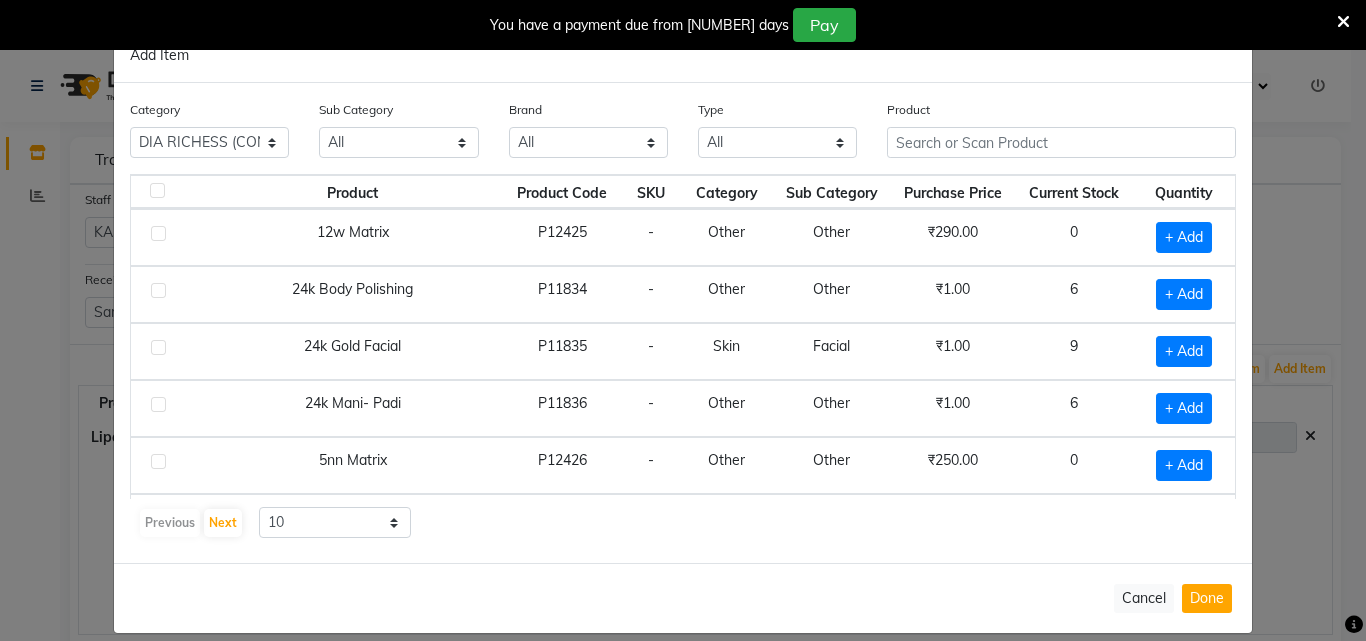 click on "All Hair Skin Makeup Personal Care Appliances Beard Waxing Threading Hands and Feet Beauty Planet Botox Cadiveu Casmara Loreal Olaplex OLD JANSSEN JANSEEN RETAIL SERENITE (CONSUMPTION) REMY REMY (USE) O3 CHERYLS CHERYLS USE LOREAL (MAJIREL) (CONSUMPTION) INOA (CONSUMPTION) DIA  RICHESS (CONSUMPTION) LOREAL CONSUMPTION FLORACTIVE  (USE) CABELO CHAVE (USE) CABELO CHAVE (RETAIL) FLORACTIVE  (RETAIL) LOREAL RETAIL DISPOSABLE ALL MIX Other" 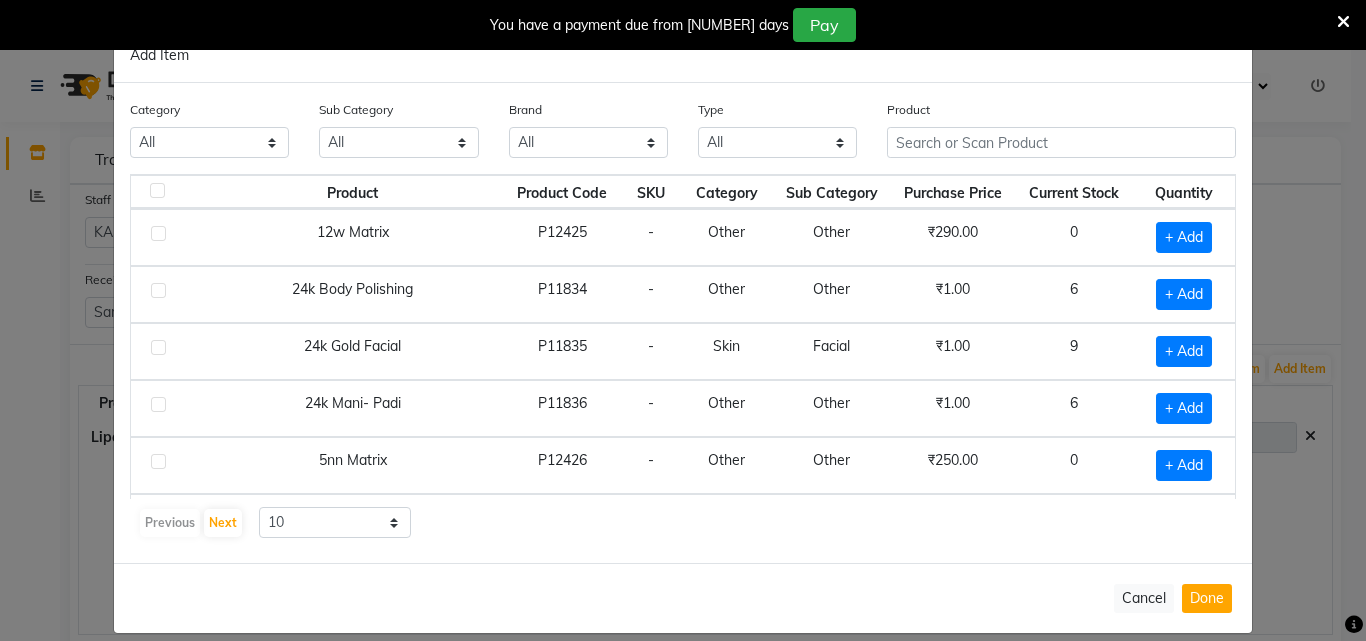 click on "All Hair Skin Makeup Personal Care Appliances Beard Waxing Threading Hands and Feet Beauty Planet Botox Cadiveu Casmara Loreal Olaplex OLD JANSSEN JANSEEN RETAIL SERENITE (CONSUMPTION) REMY REMY (USE) O3 CHERYLS CHERYLS USE LOREAL (MAJIREL) (CONSUMPTION) INOA (CONSUMPTION) DIA  RICHESS (CONSUMPTION) LOREAL CONSUMPTION FLORACTIVE  (USE) CABELO CHAVE (USE) CABELO CHAVE (RETAIL) FLORACTIVE  (RETAIL) LOREAL RETAIL DISPOSABLE ALL MIX Other" 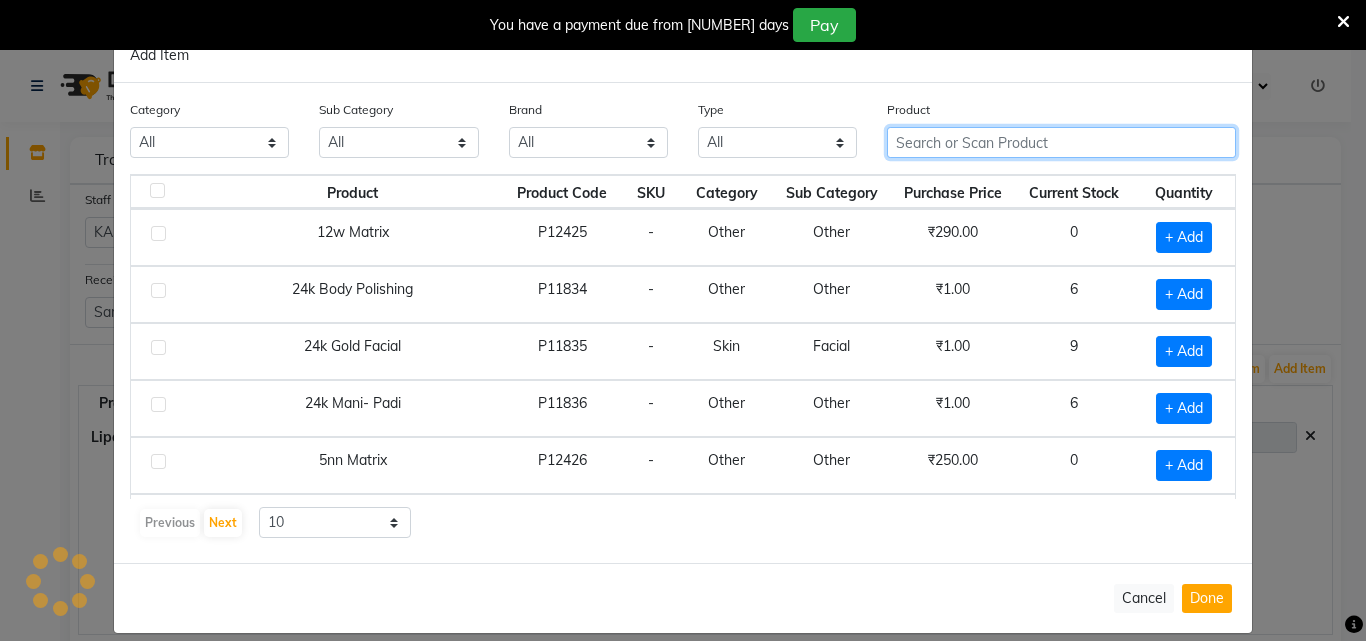 click 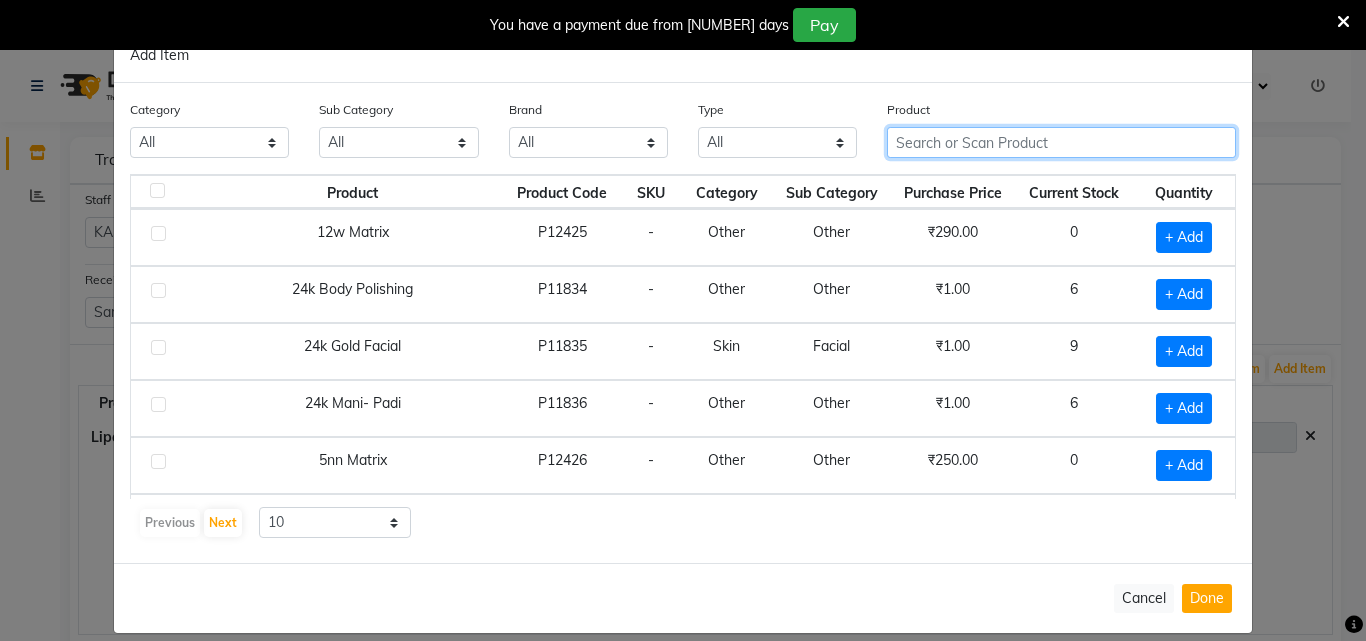 type on "d" 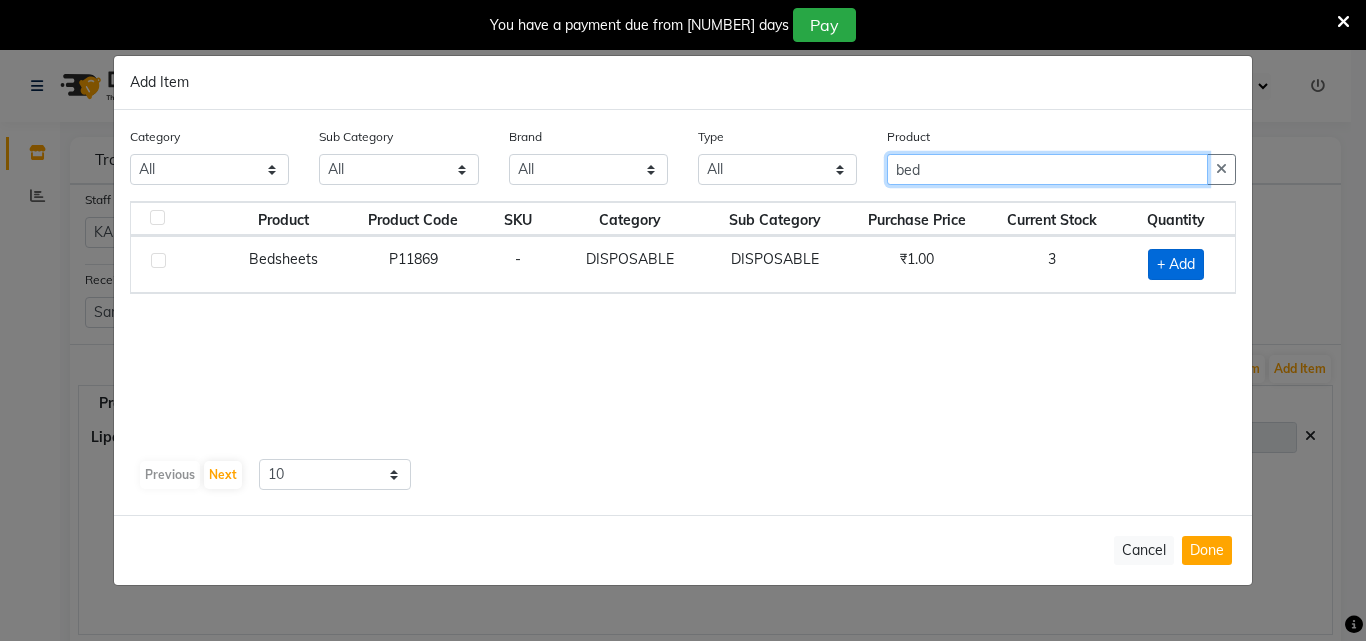 type on "bed" 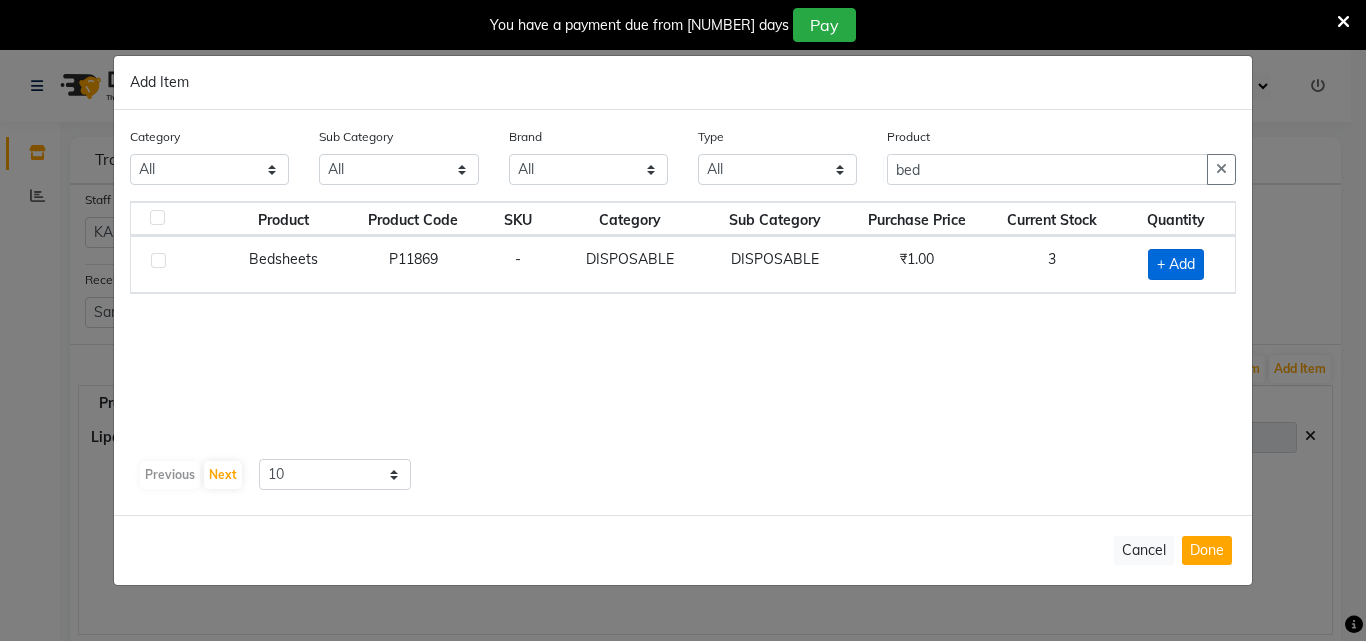 click on "+ Add" 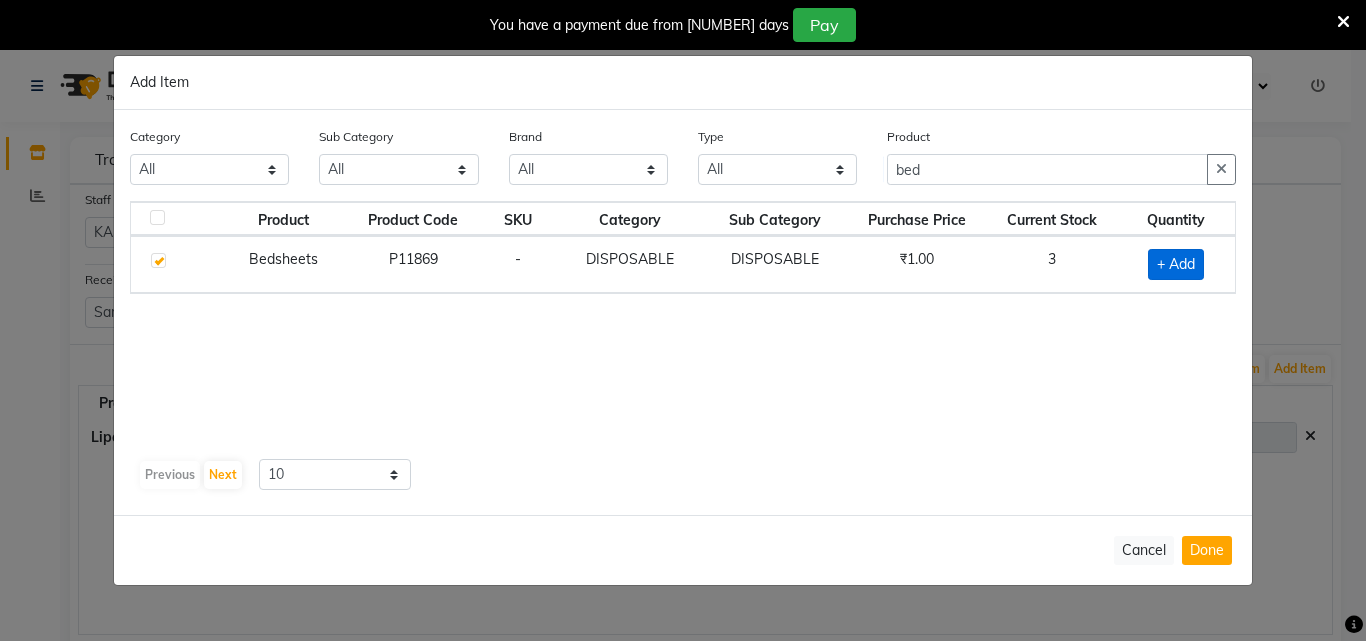 checkbox on "true" 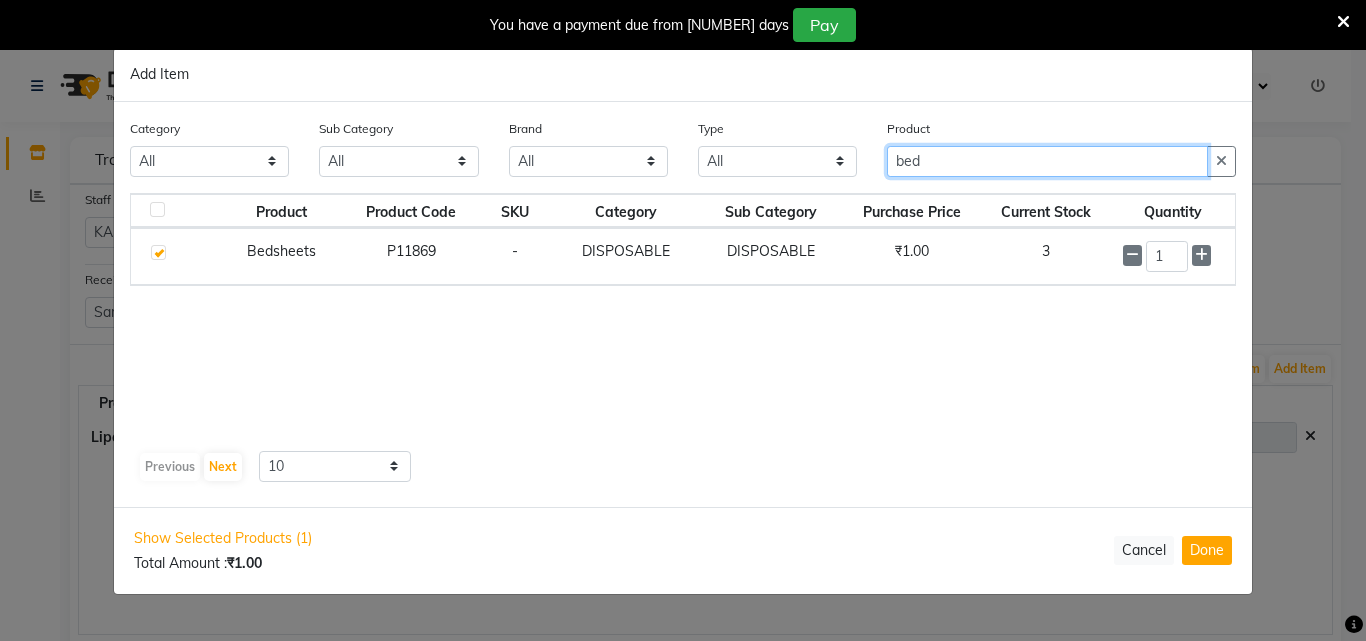 drag, startPoint x: 968, startPoint y: 164, endPoint x: 710, endPoint y: 162, distance: 258.00775 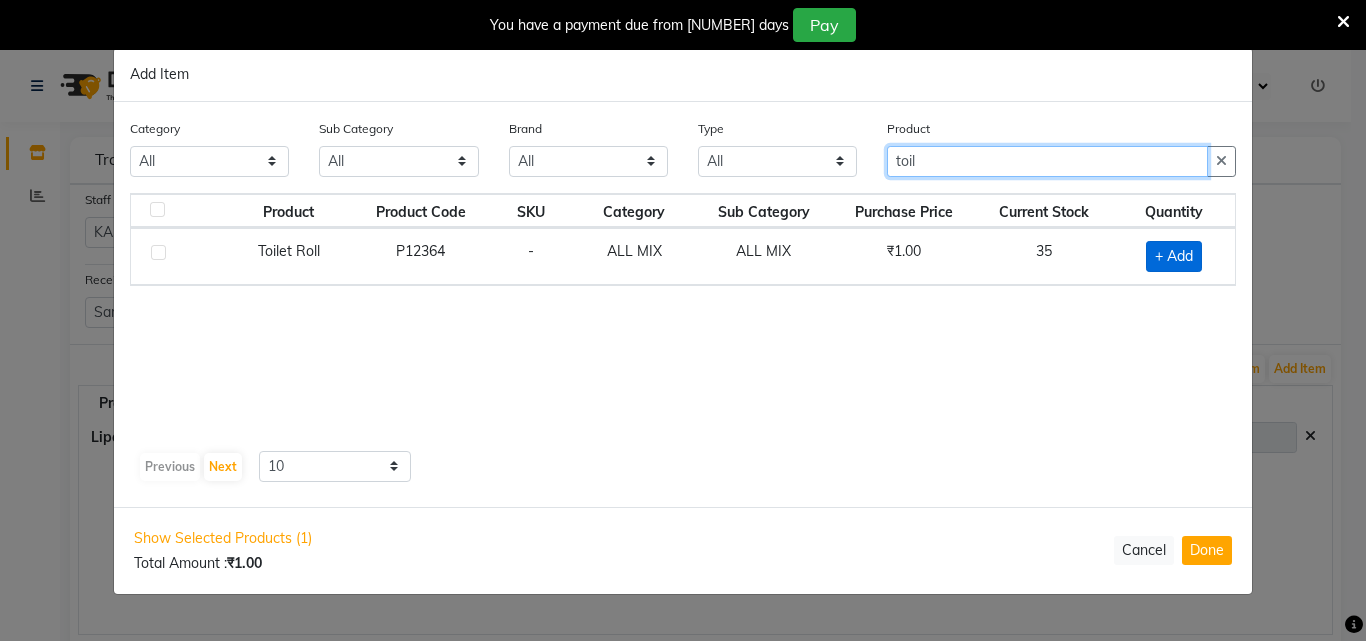 type on "toil" 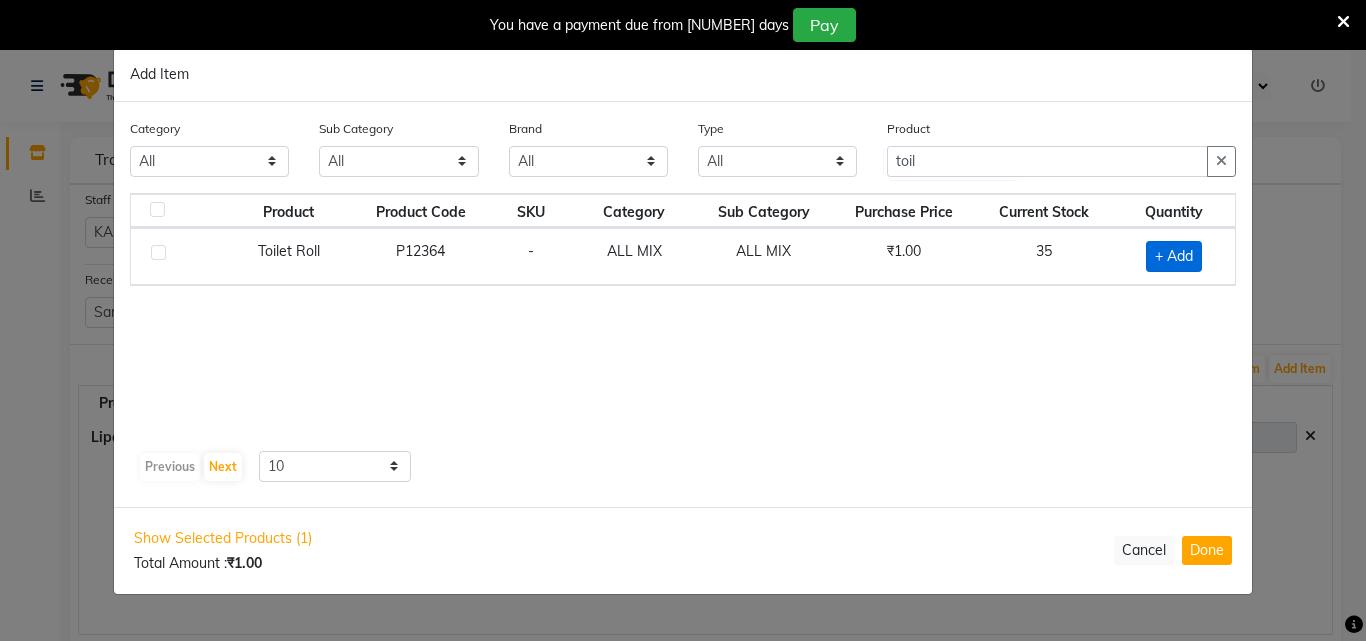 click on "+ Add" 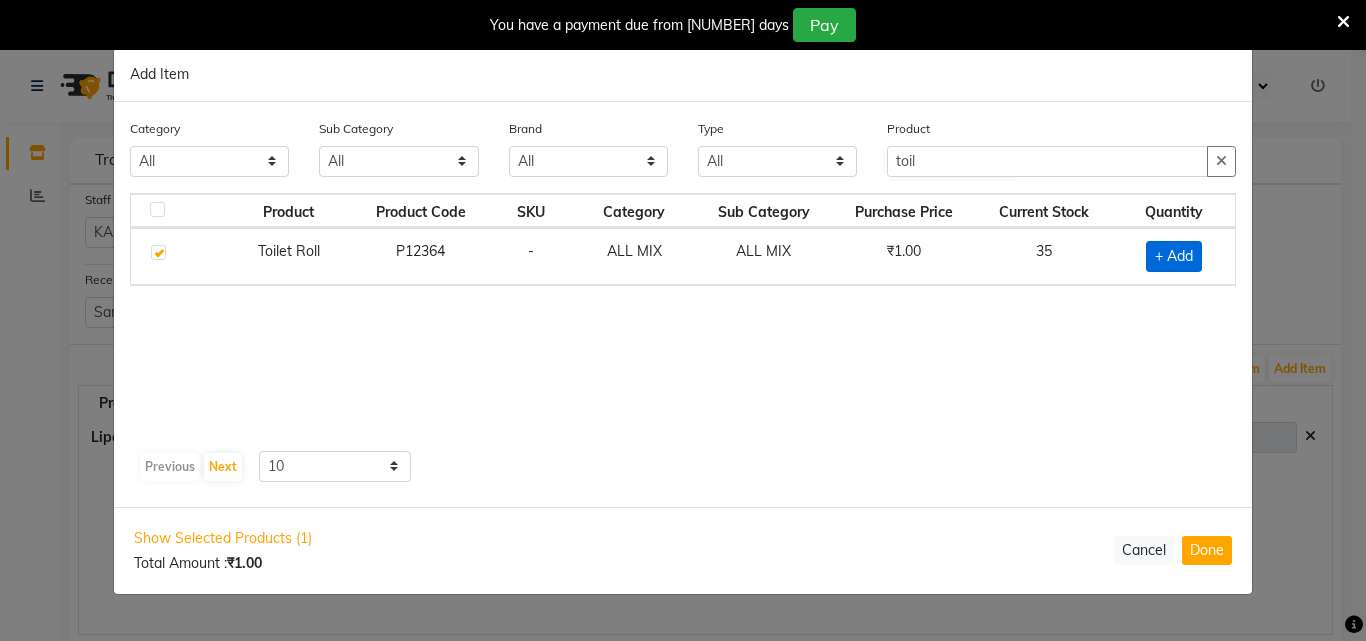checkbox on "true" 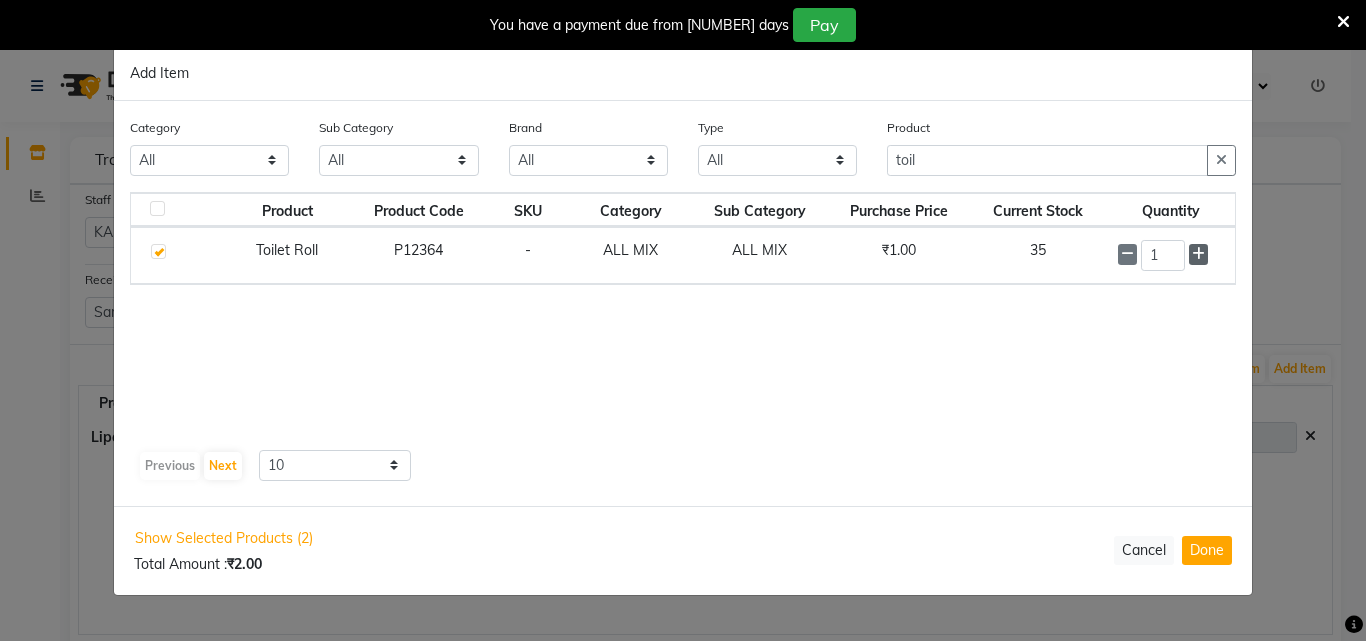 click 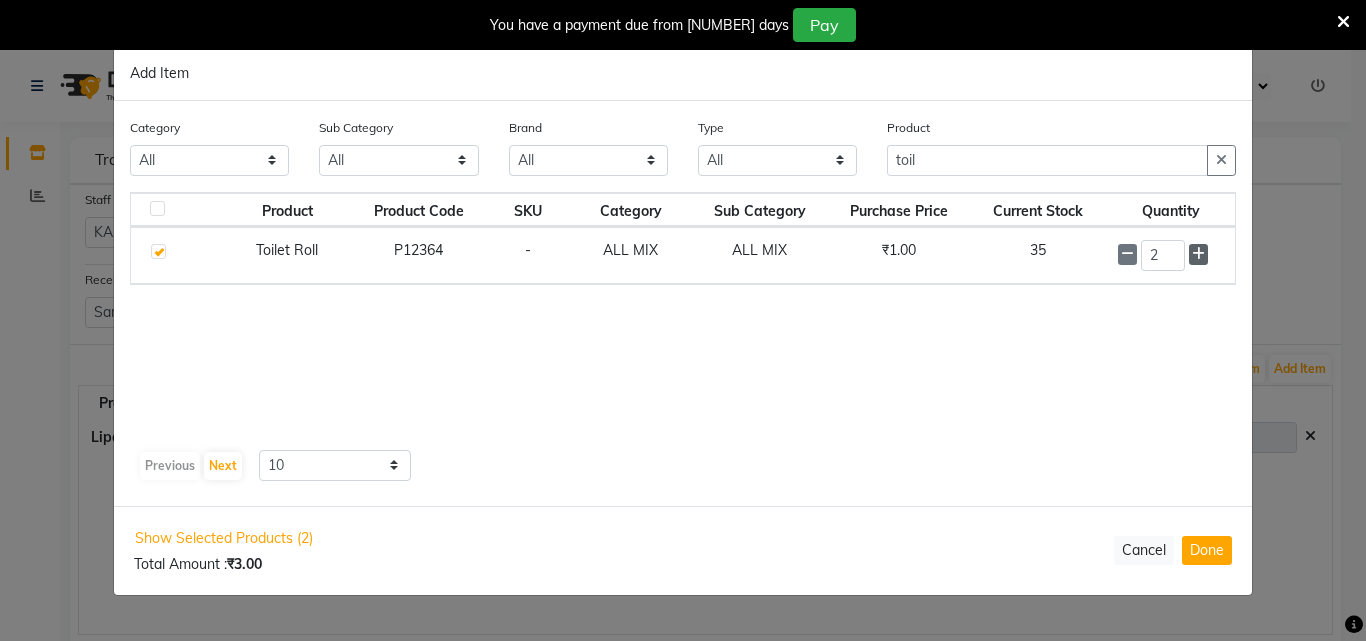 click 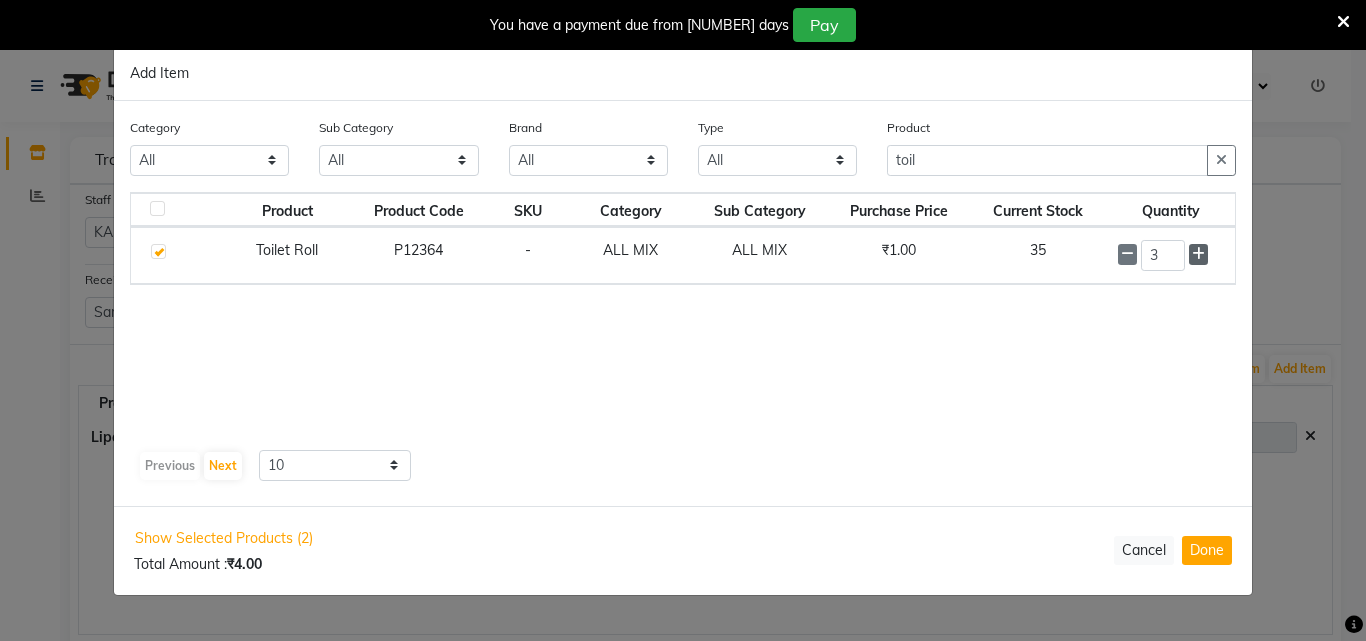 click 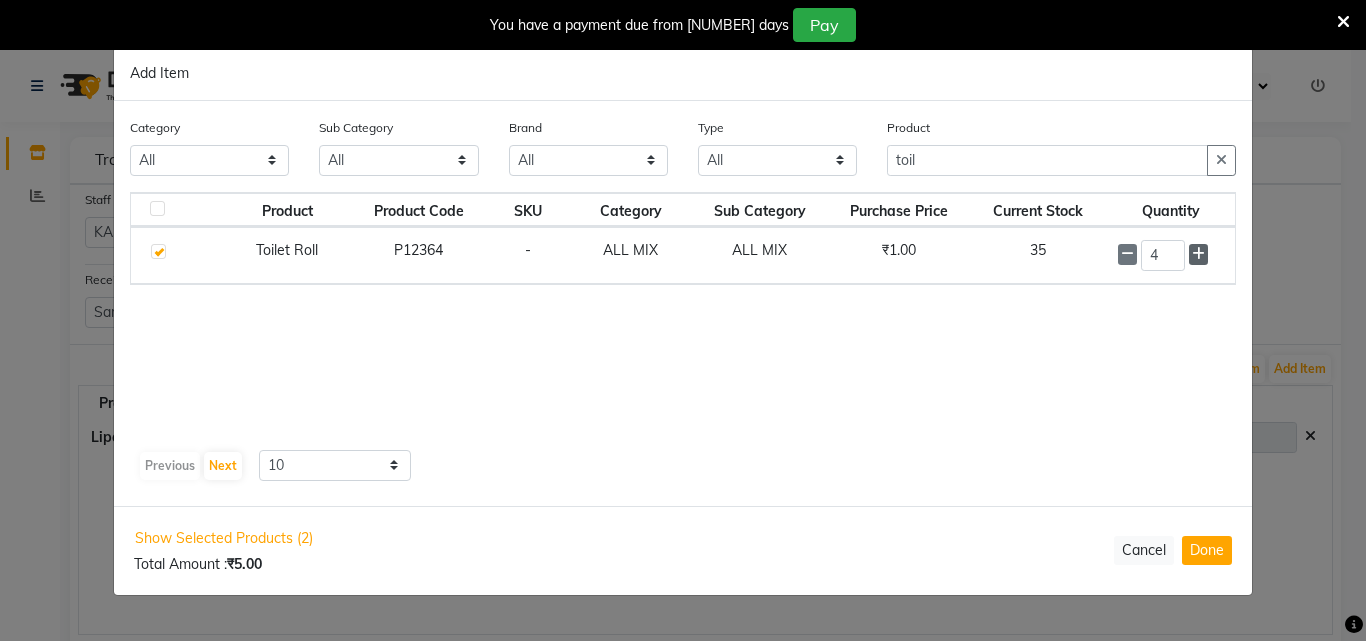 click 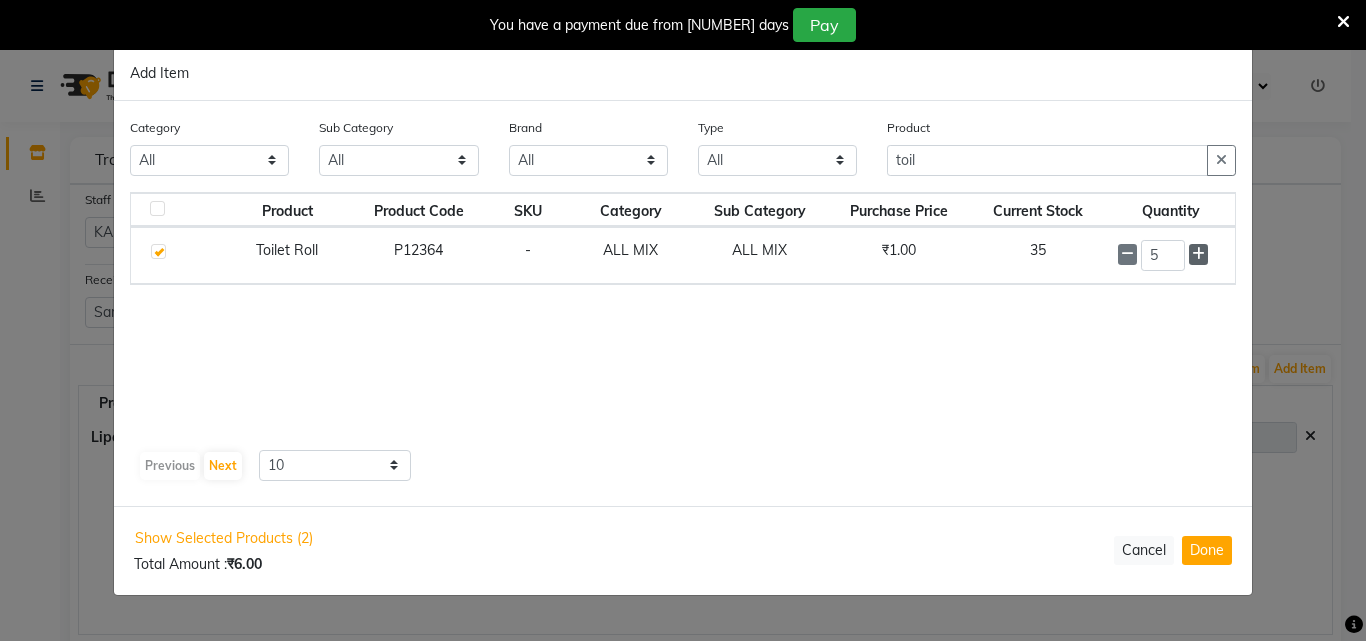 click 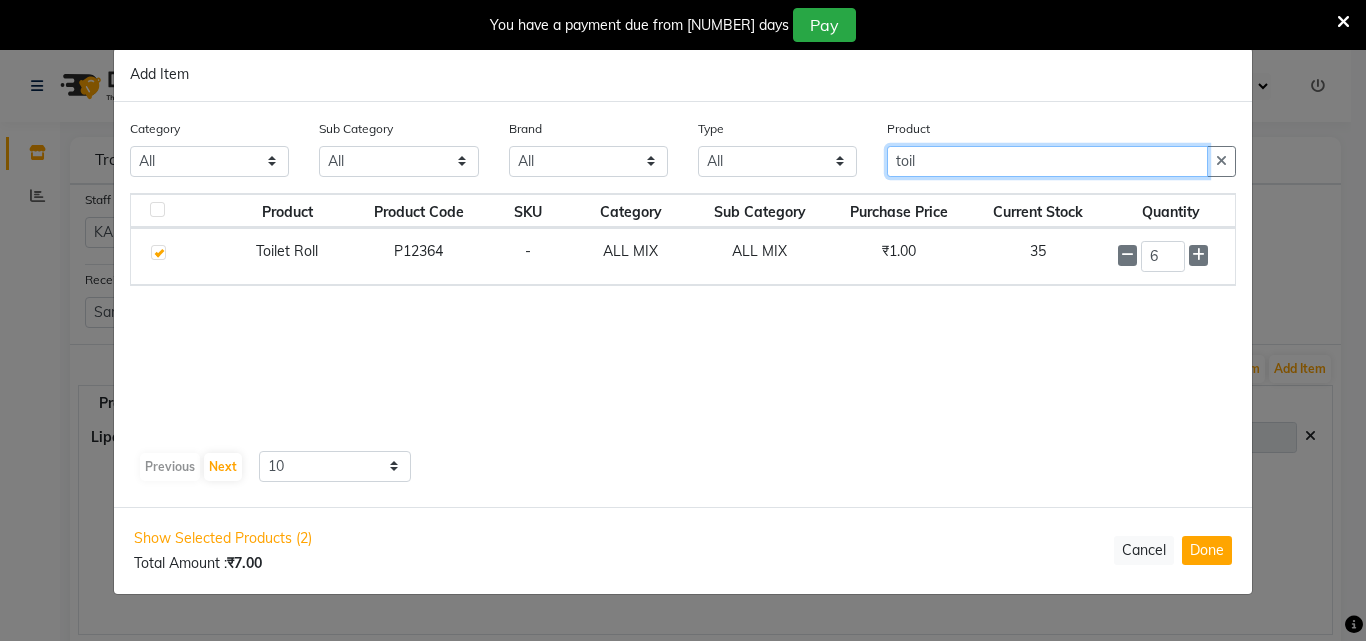 drag, startPoint x: 961, startPoint y: 150, endPoint x: 801, endPoint y: 165, distance: 160.70158 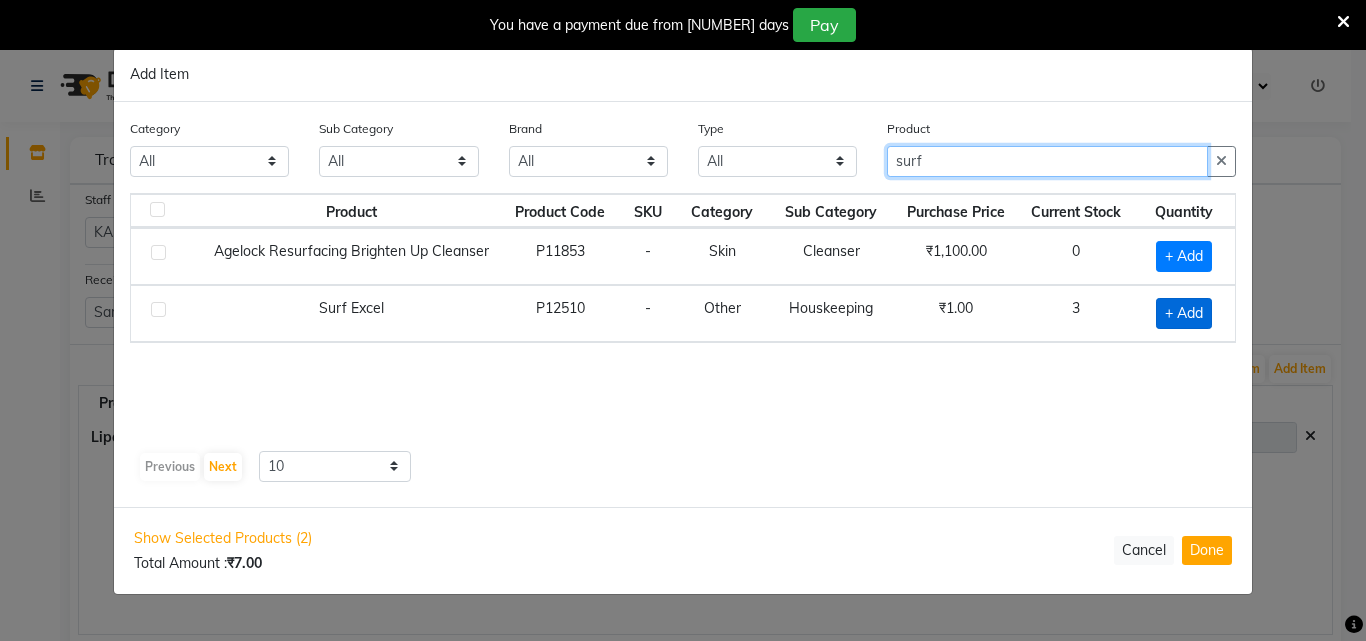 type on "surf" 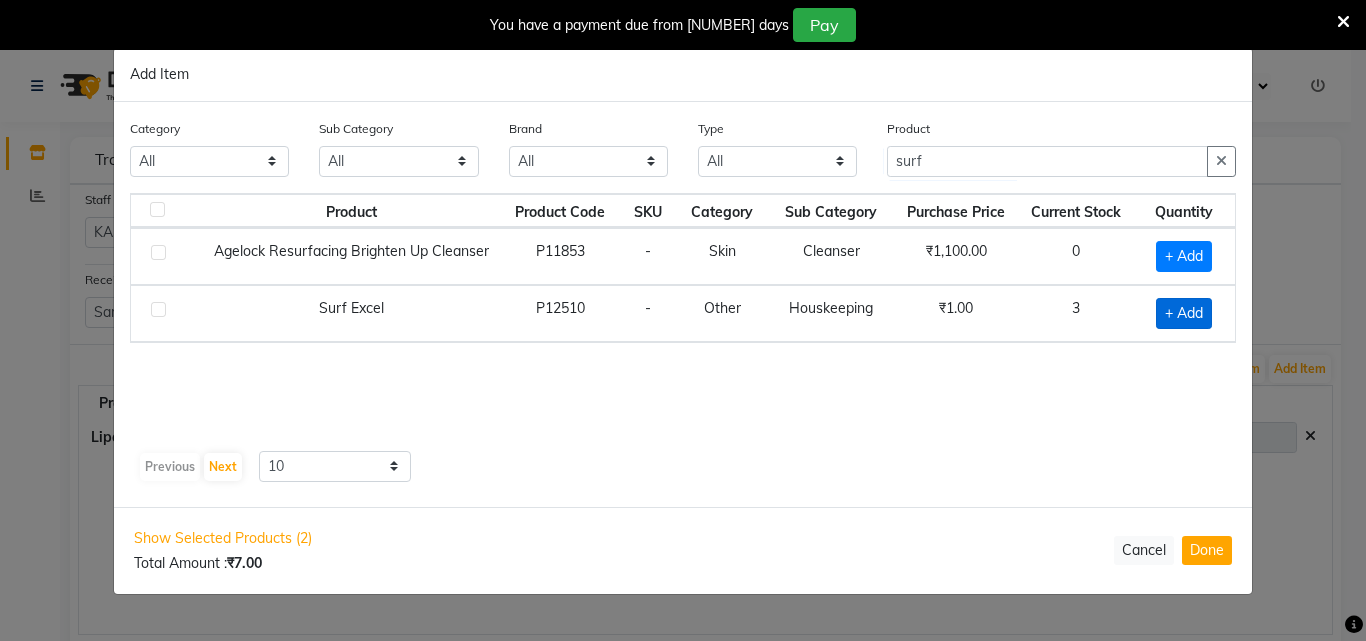 click on "+ Add" 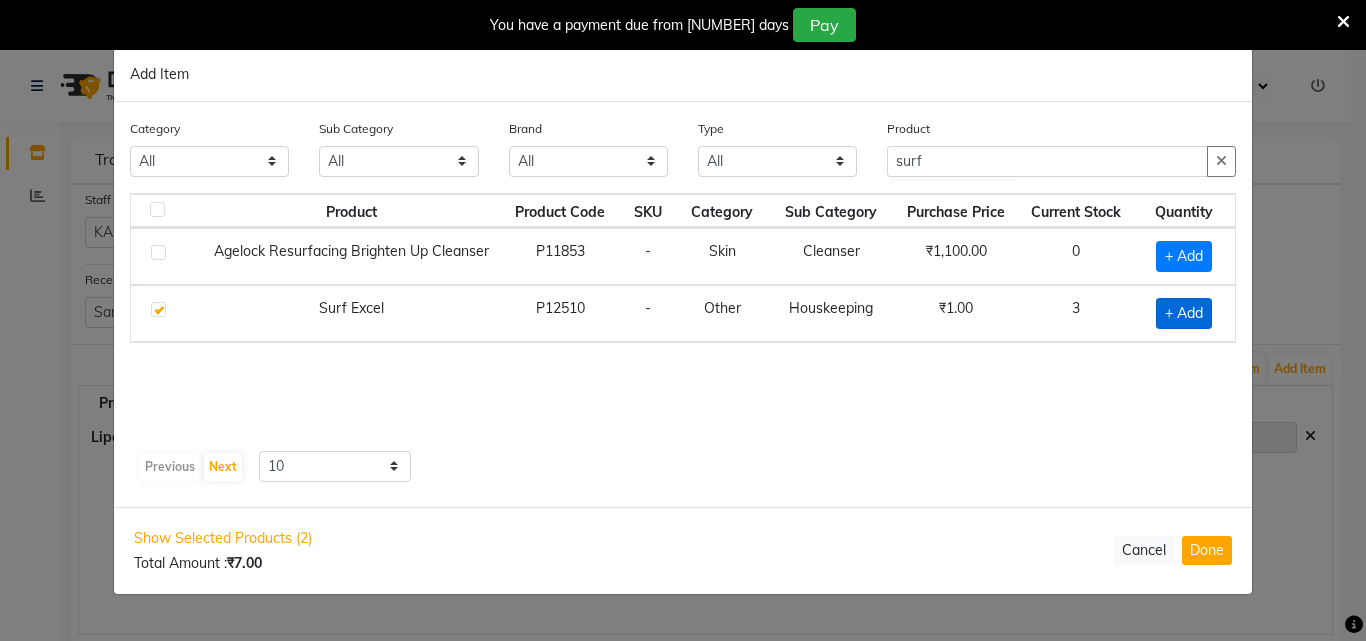 checkbox on "true" 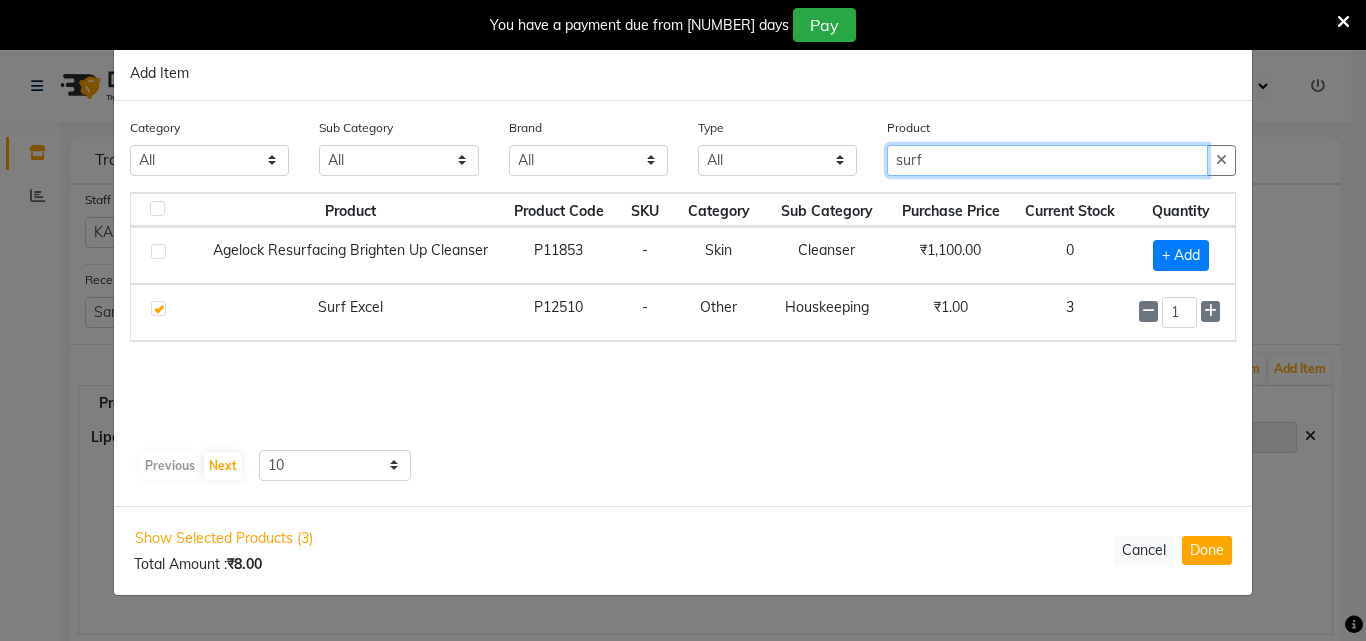 drag, startPoint x: 988, startPoint y: 172, endPoint x: 752, endPoint y: 152, distance: 236.84595 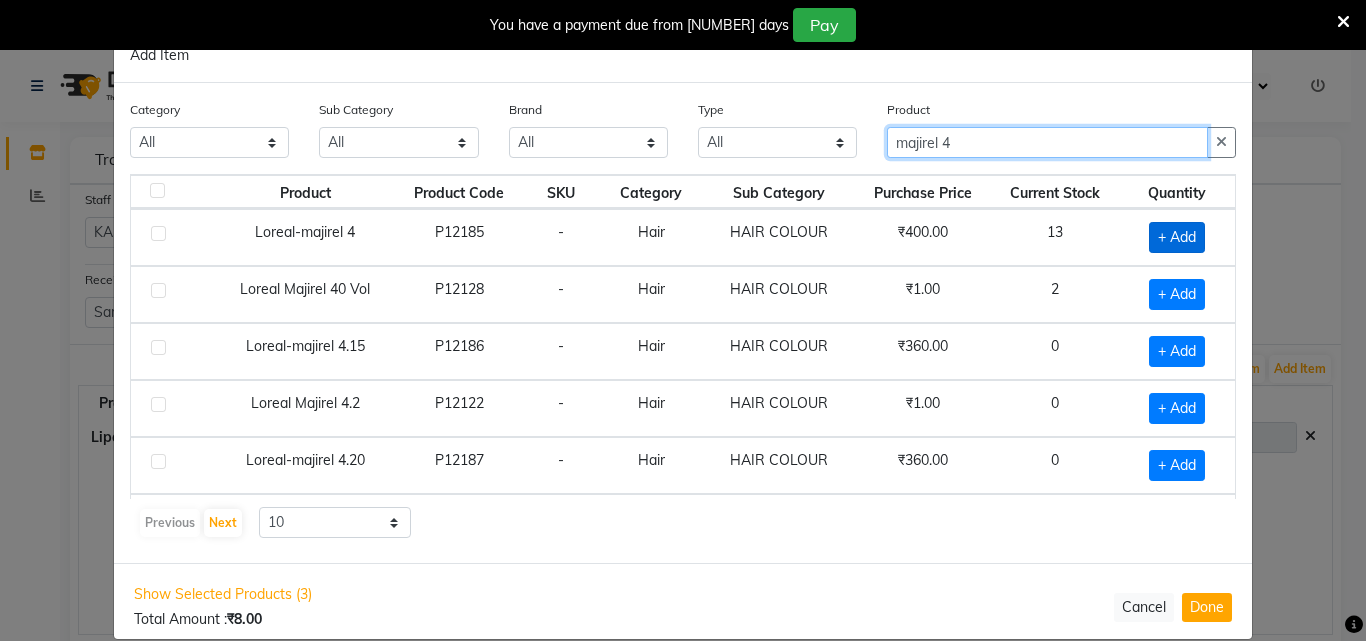 type on "majirel 4" 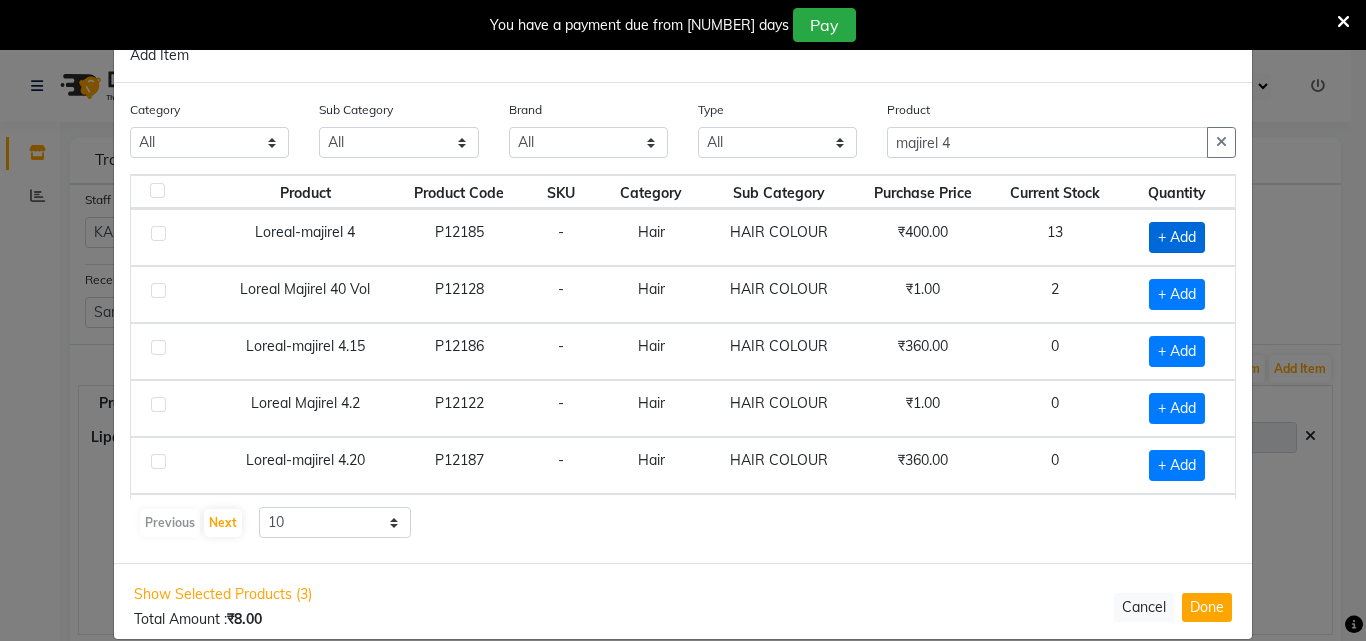 click on "+ Add" 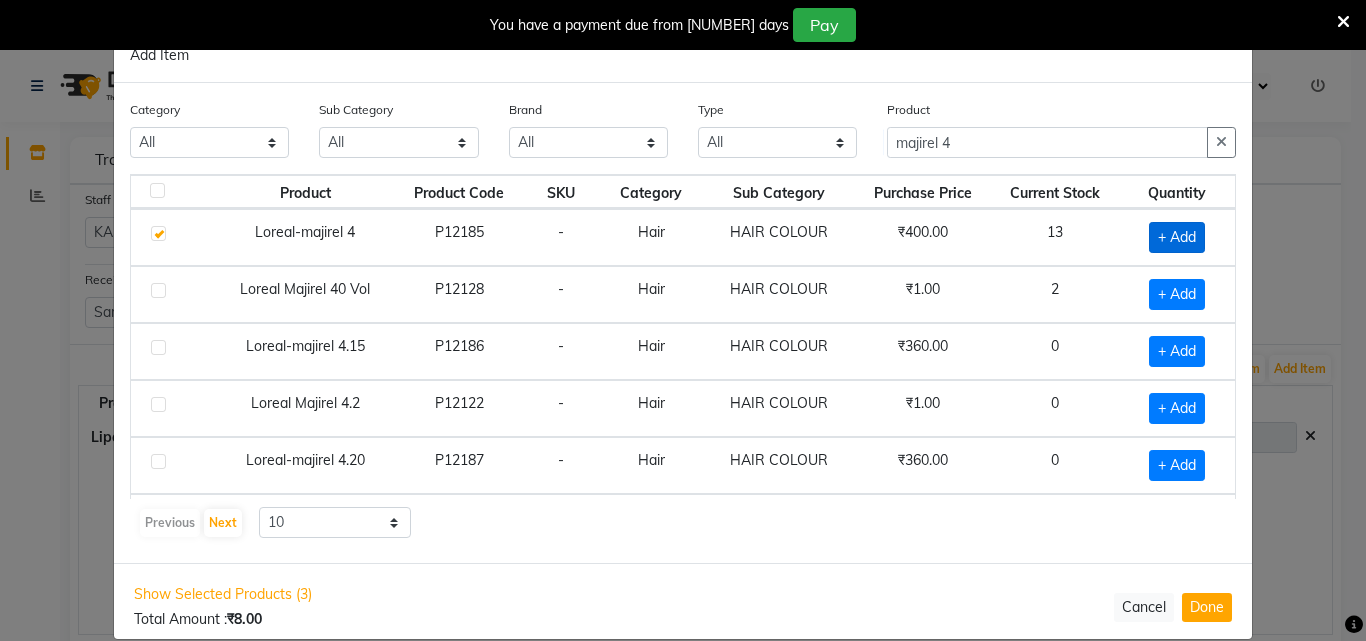 checkbox on "true" 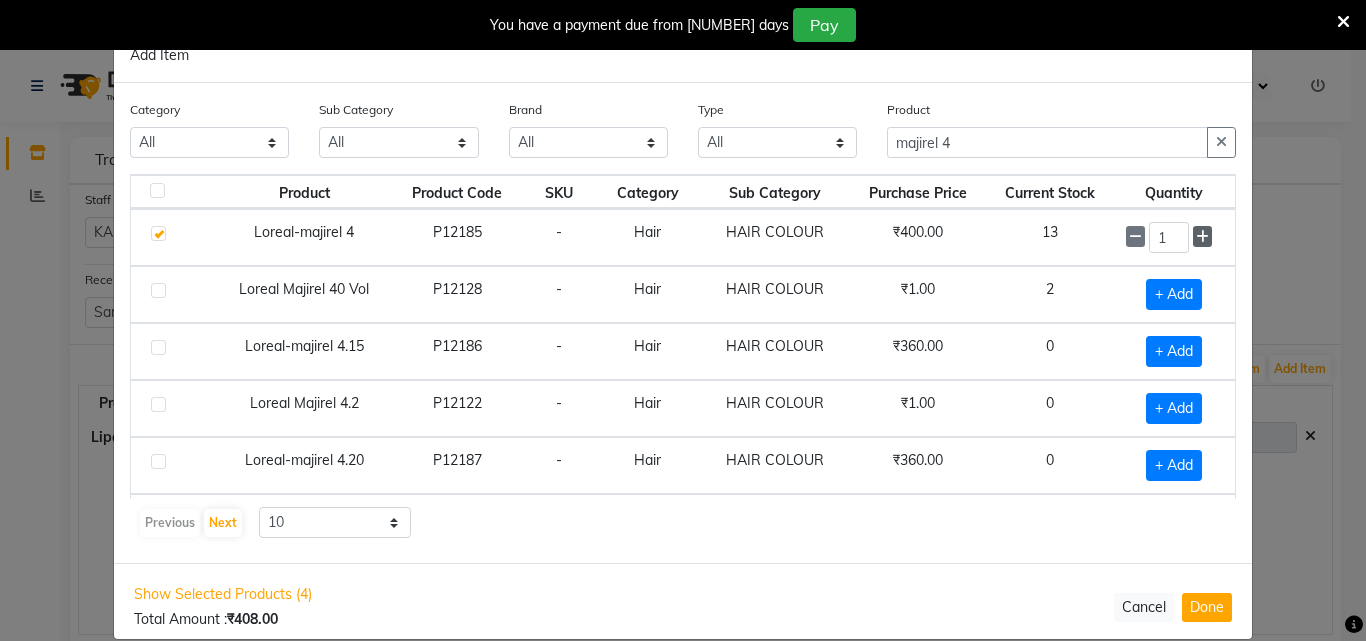 click 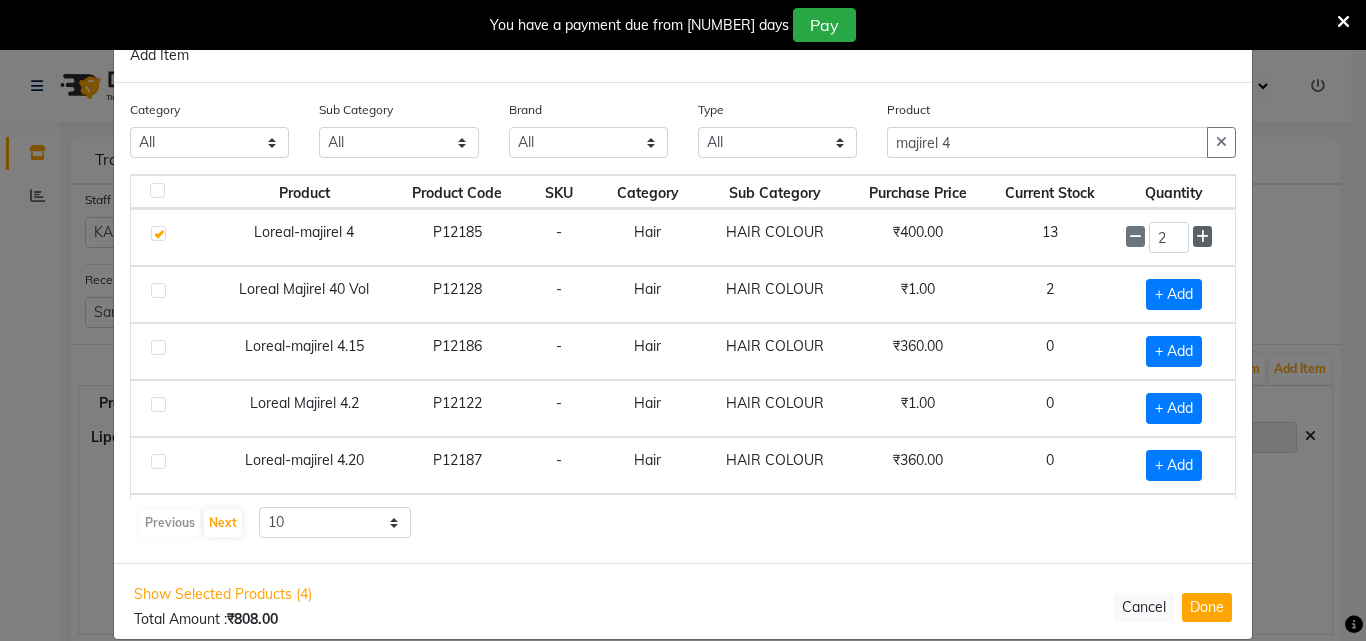 click 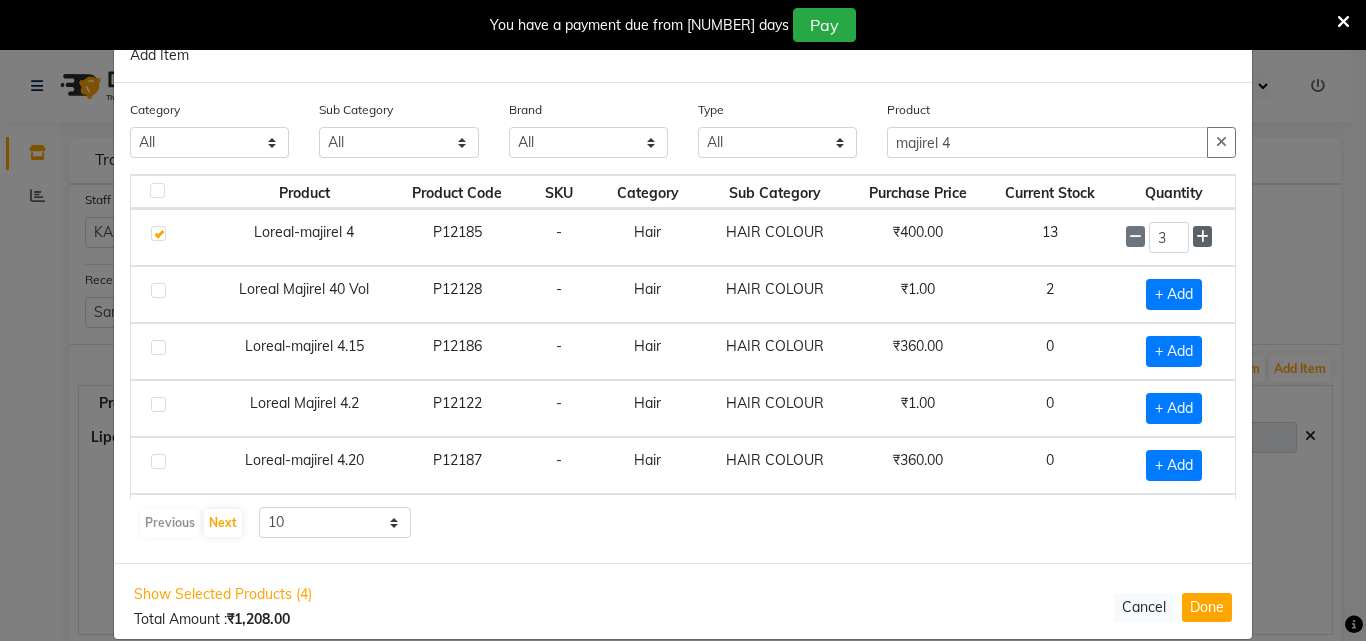 click 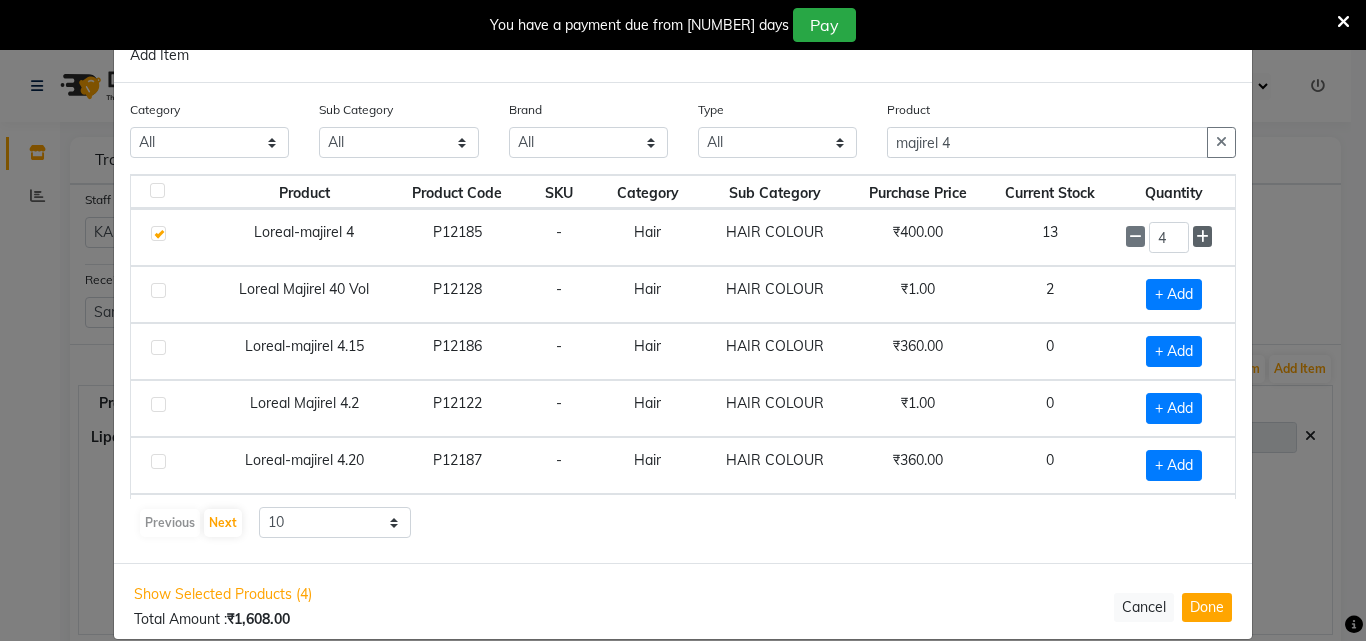click 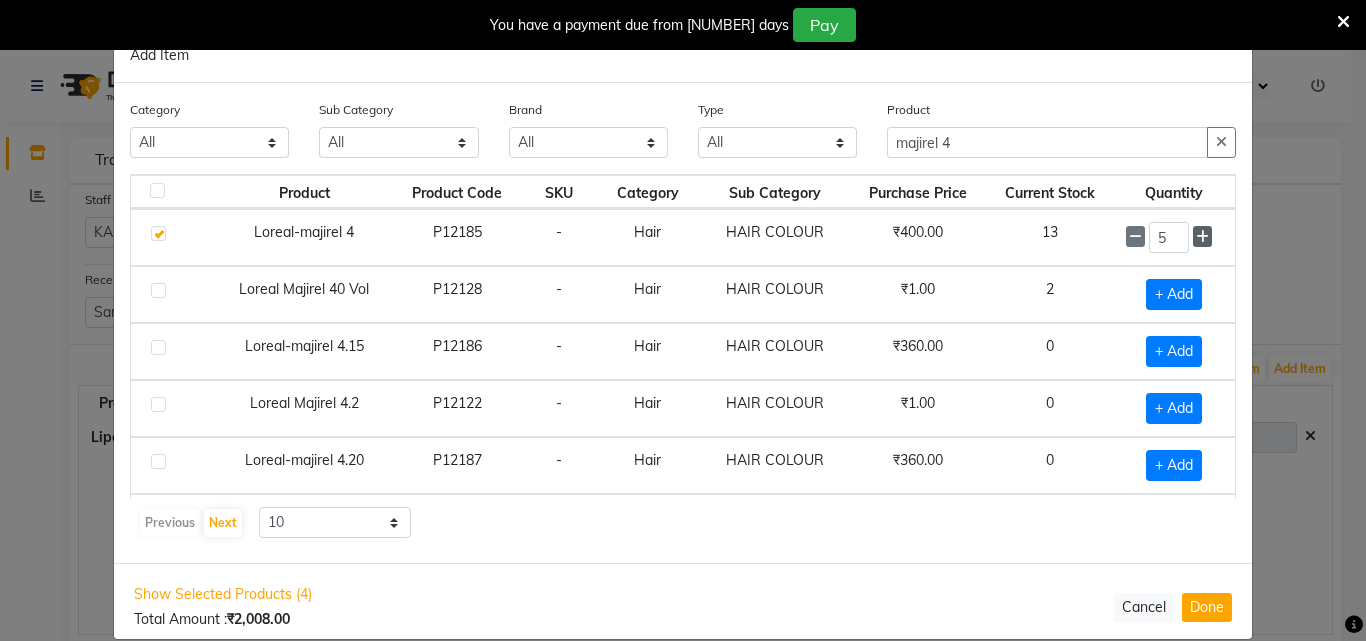 click 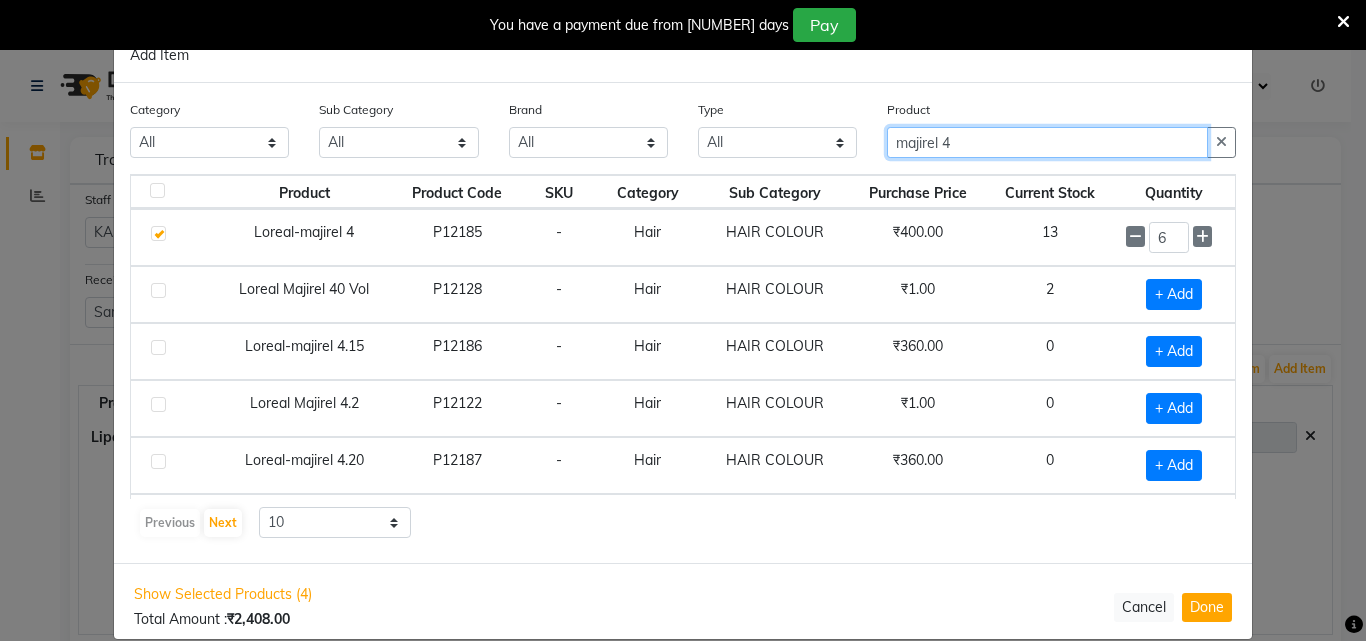 drag, startPoint x: 985, startPoint y: 152, endPoint x: 649, endPoint y: 162, distance: 336.14877 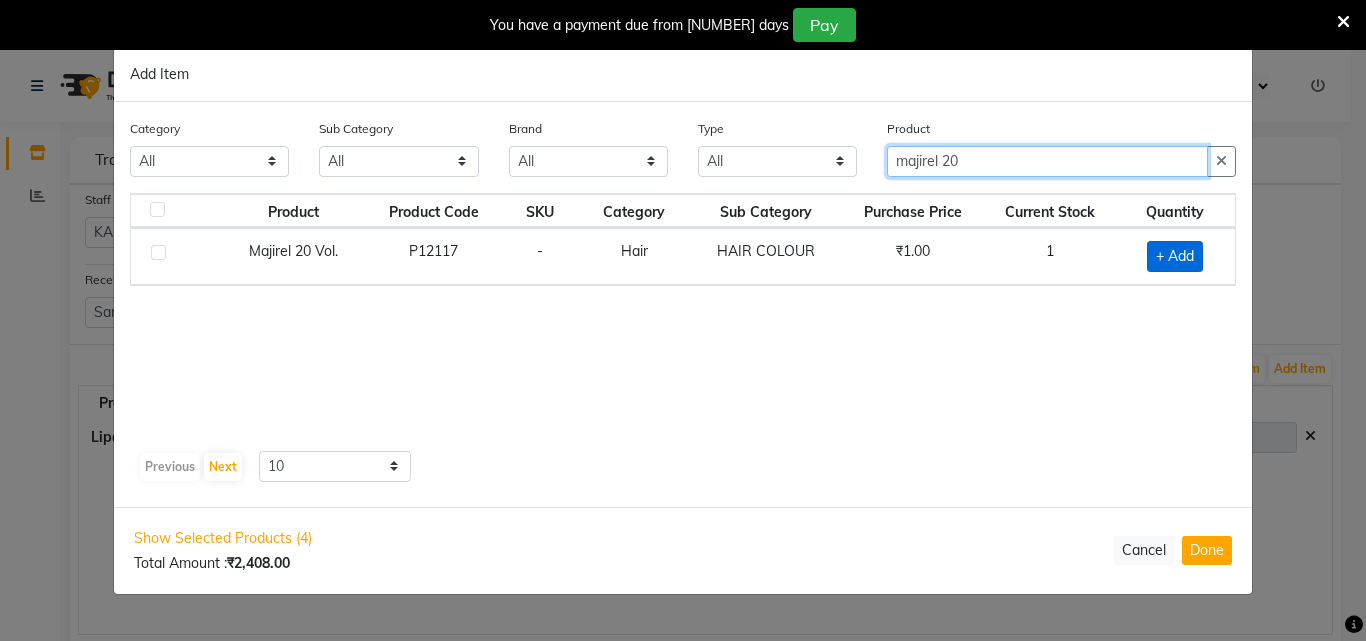 type on "majirel 20" 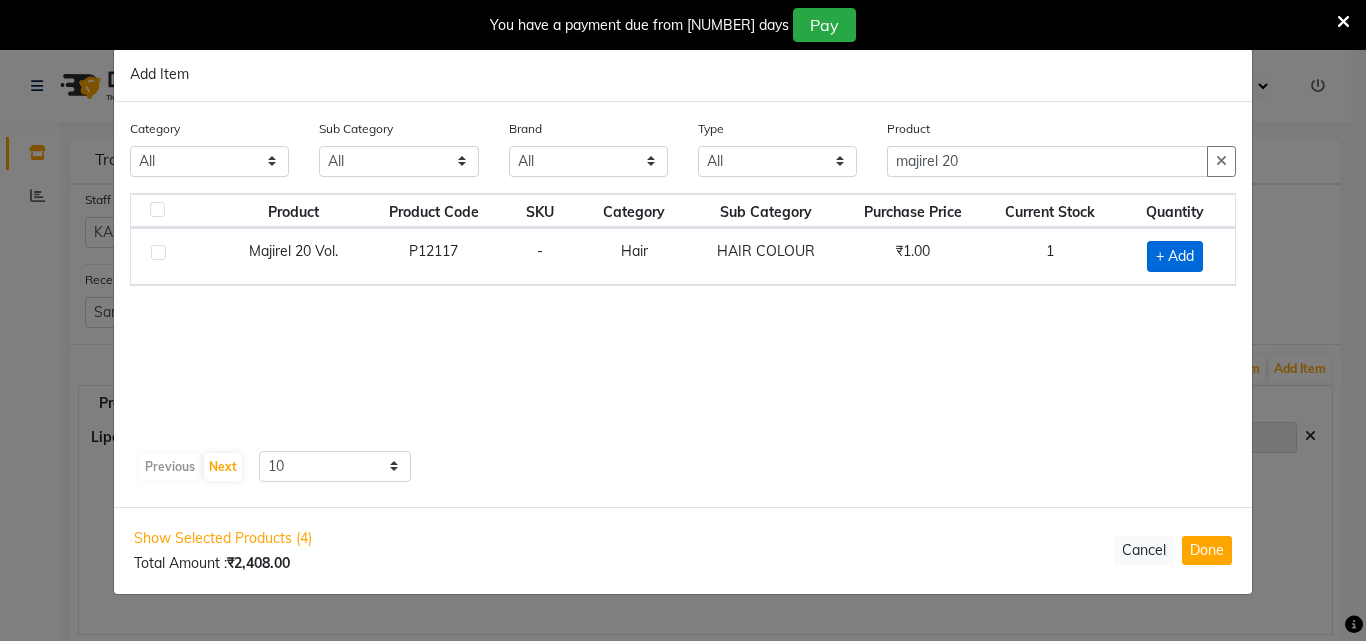 click on "+ Add" 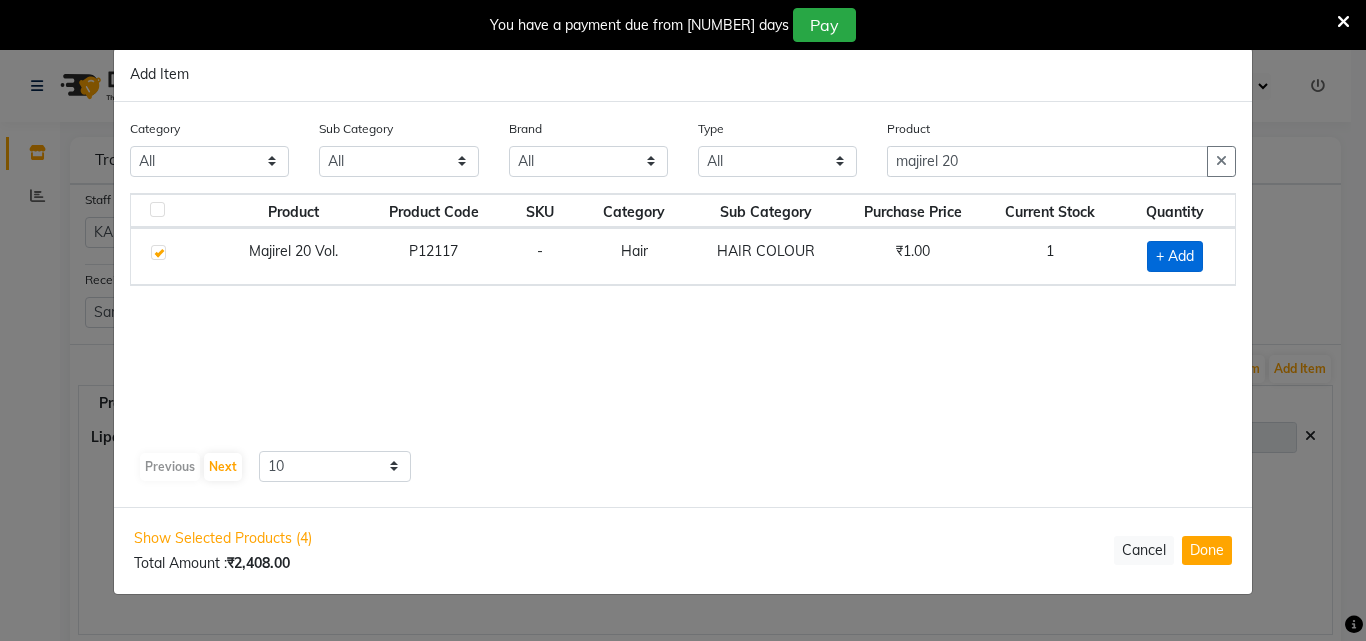 checkbox on "true" 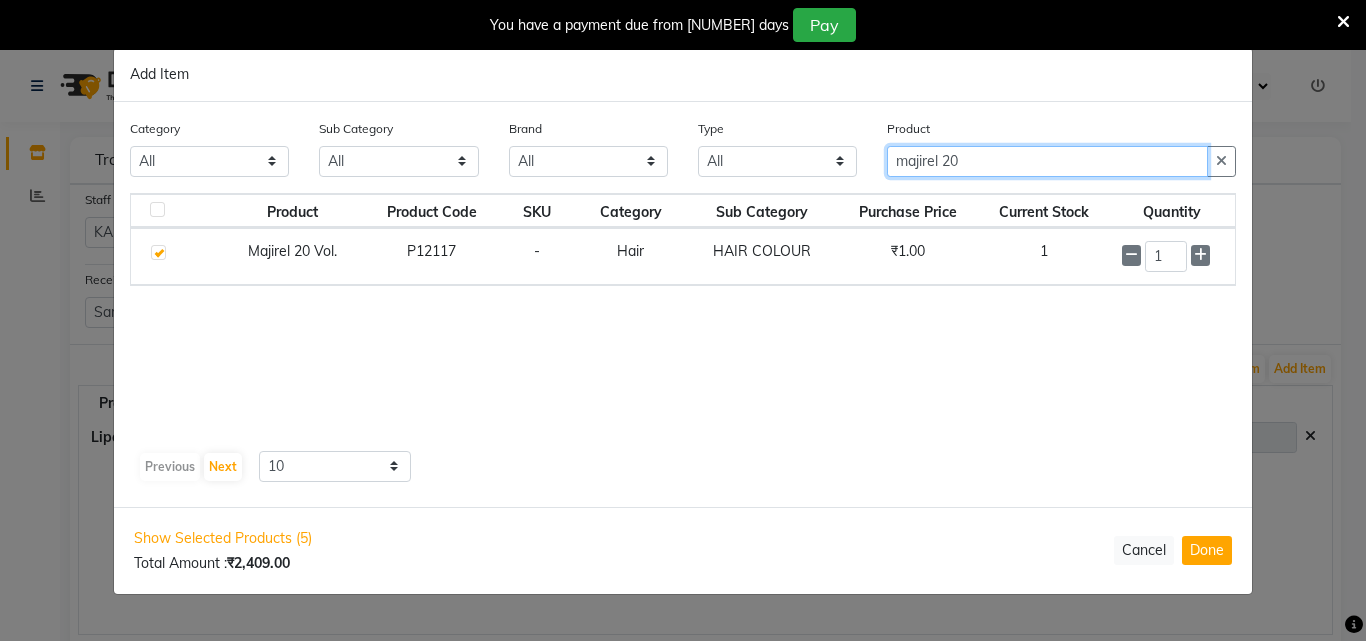 click on "majirel 20" 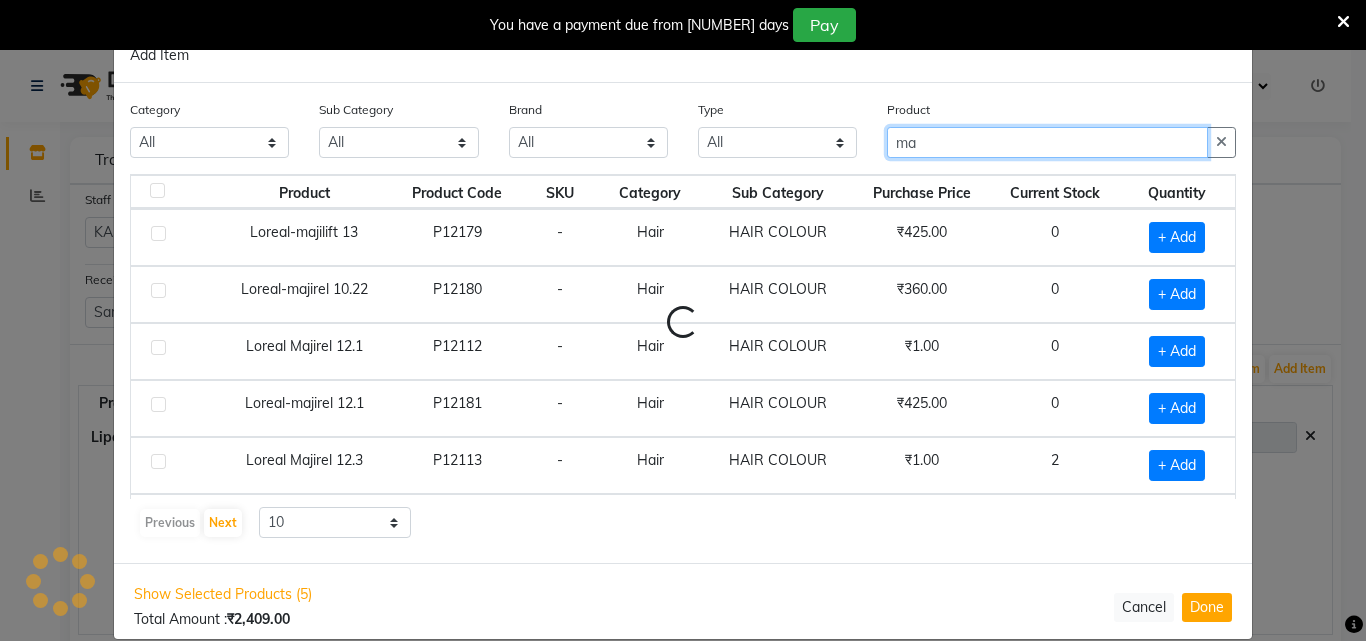 type on "m" 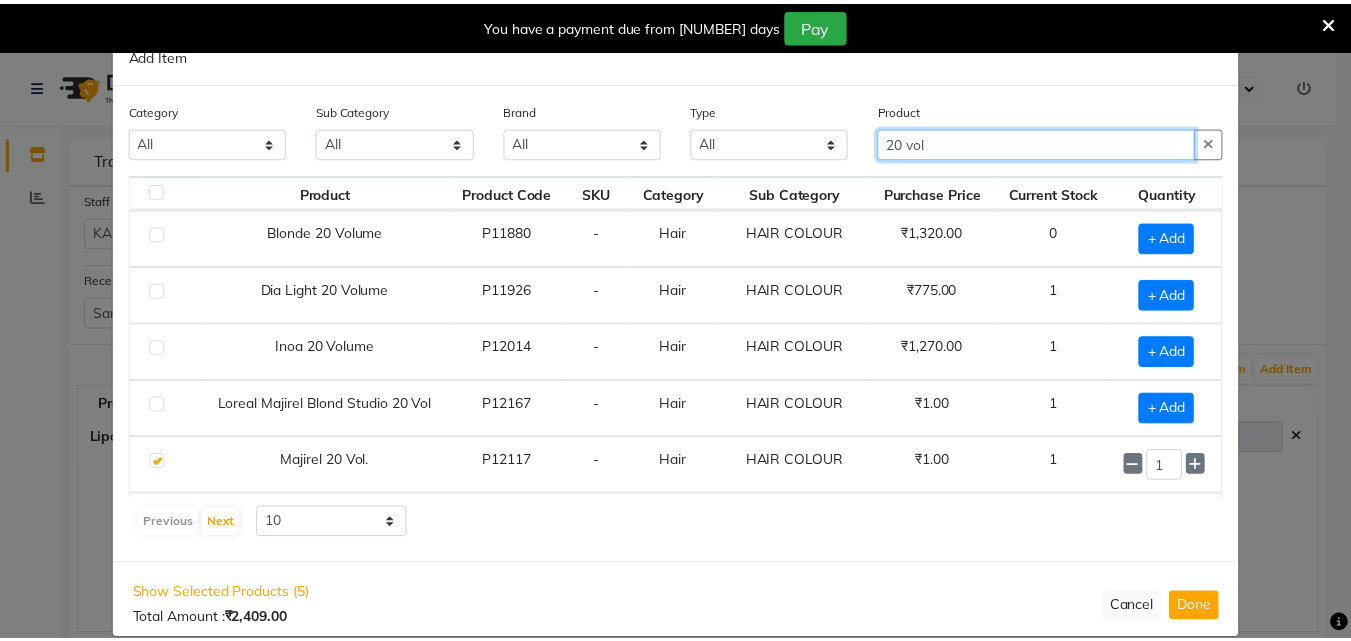 scroll, scrollTop: 110, scrollLeft: 0, axis: vertical 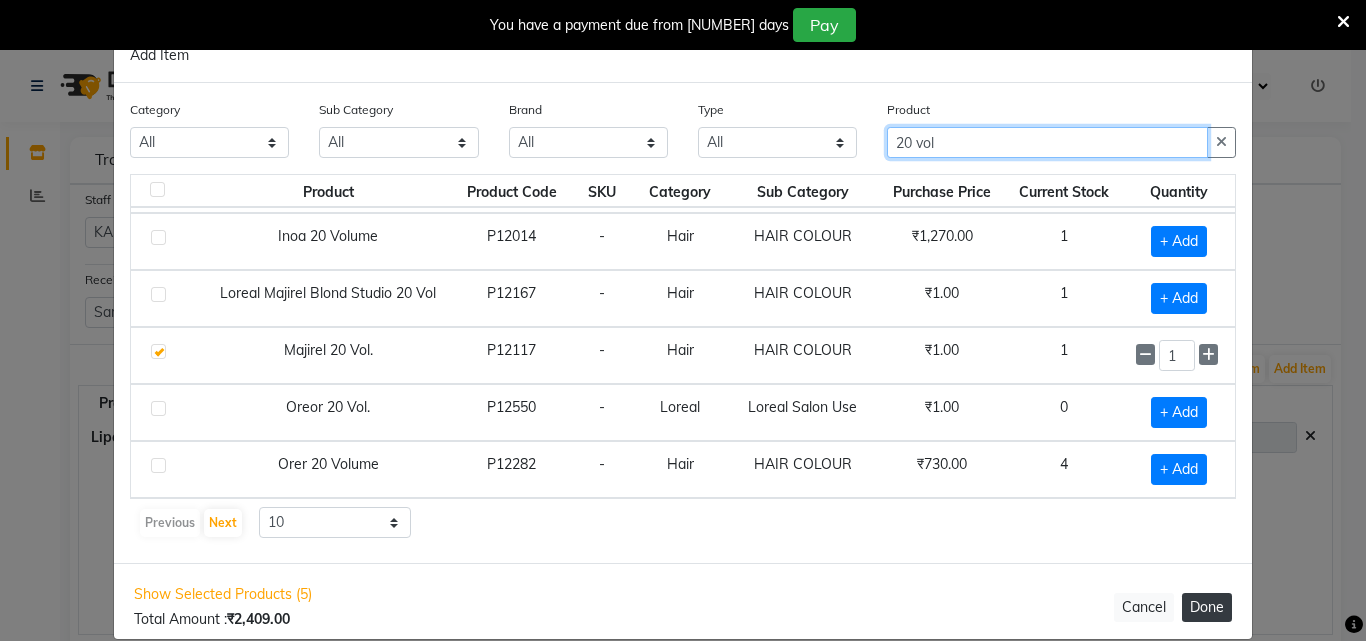 type on "20 vol" 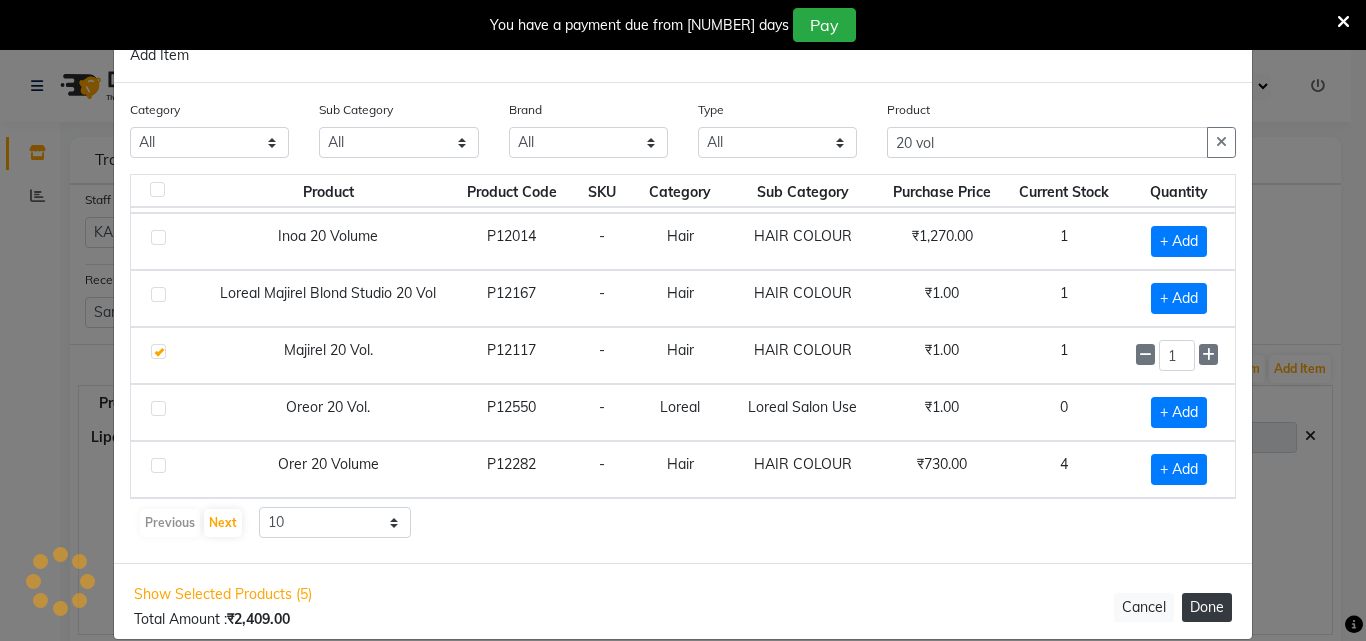 click on "Done" 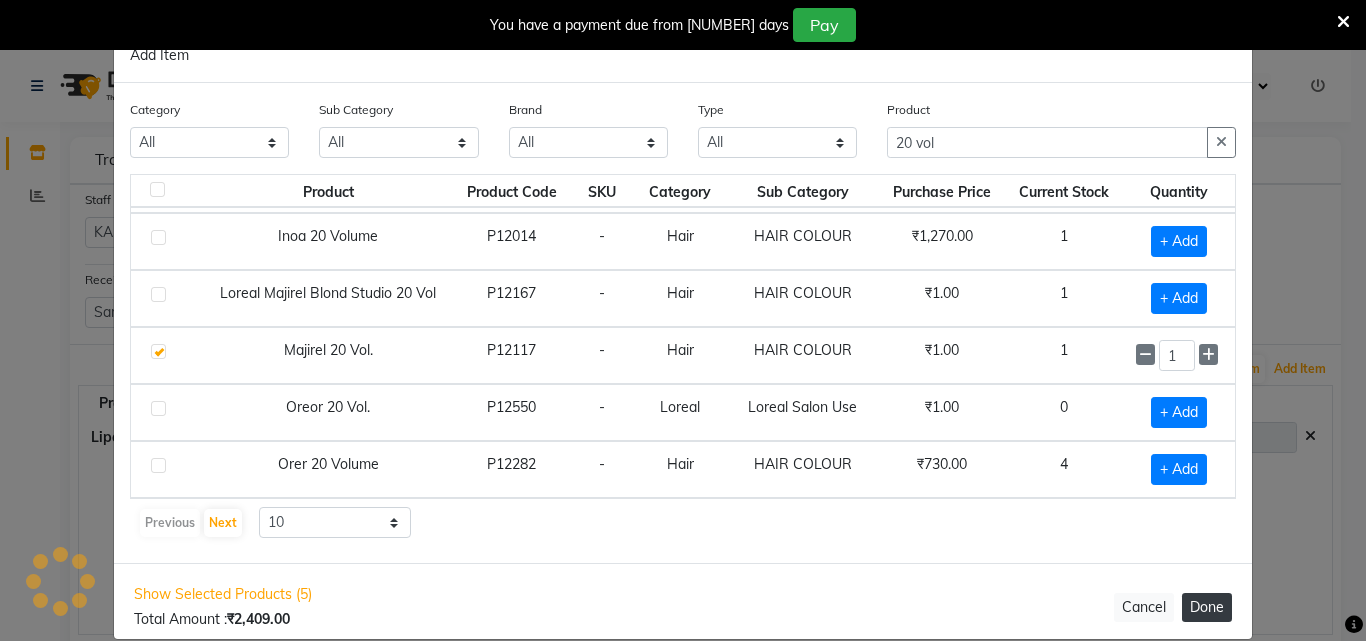 type 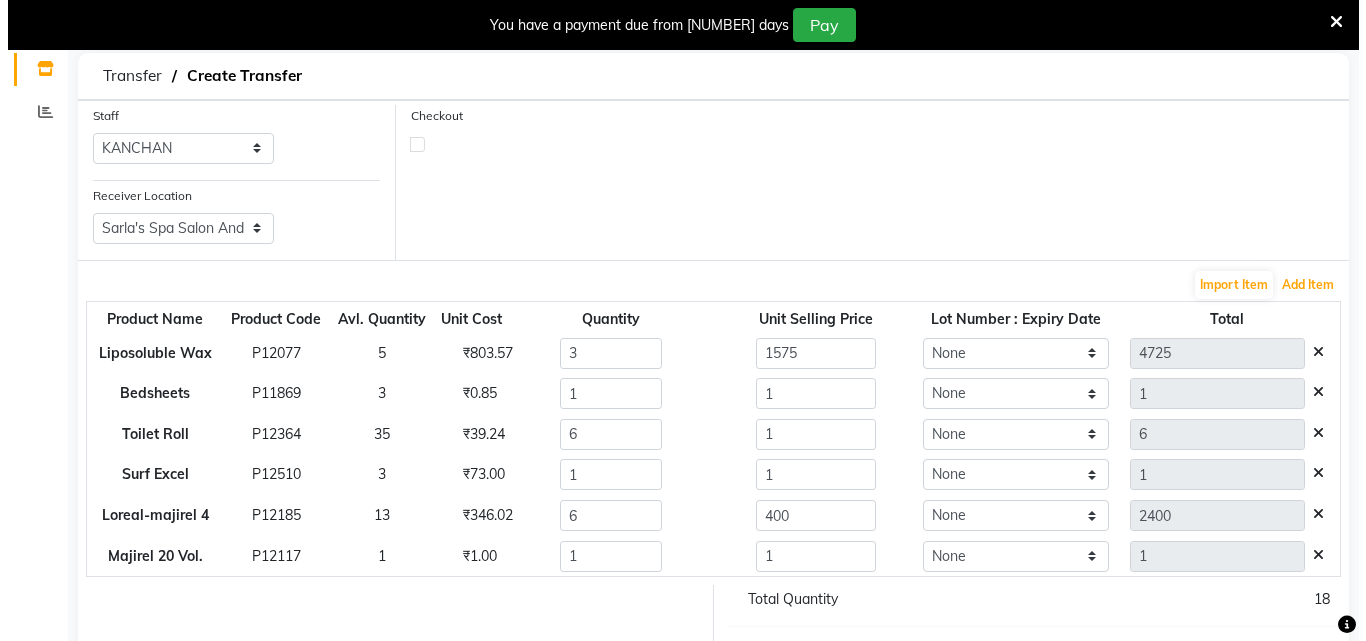scroll, scrollTop: 258, scrollLeft: 0, axis: vertical 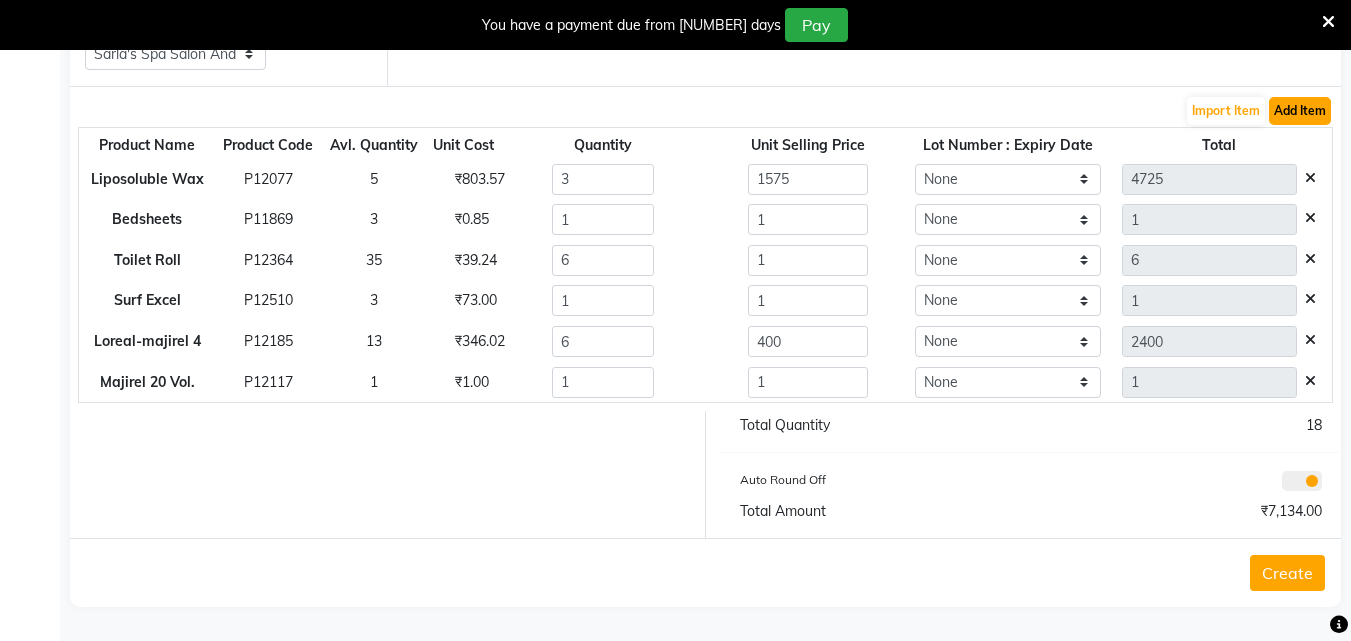 click on "Add Item" 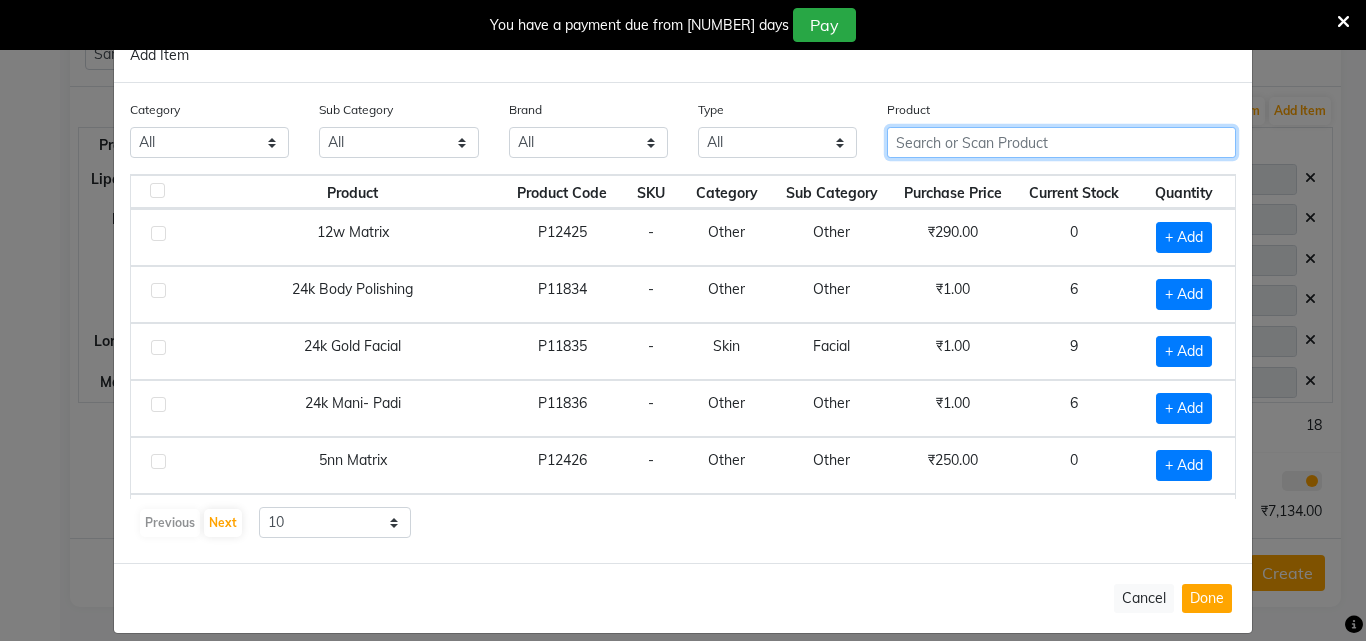 click 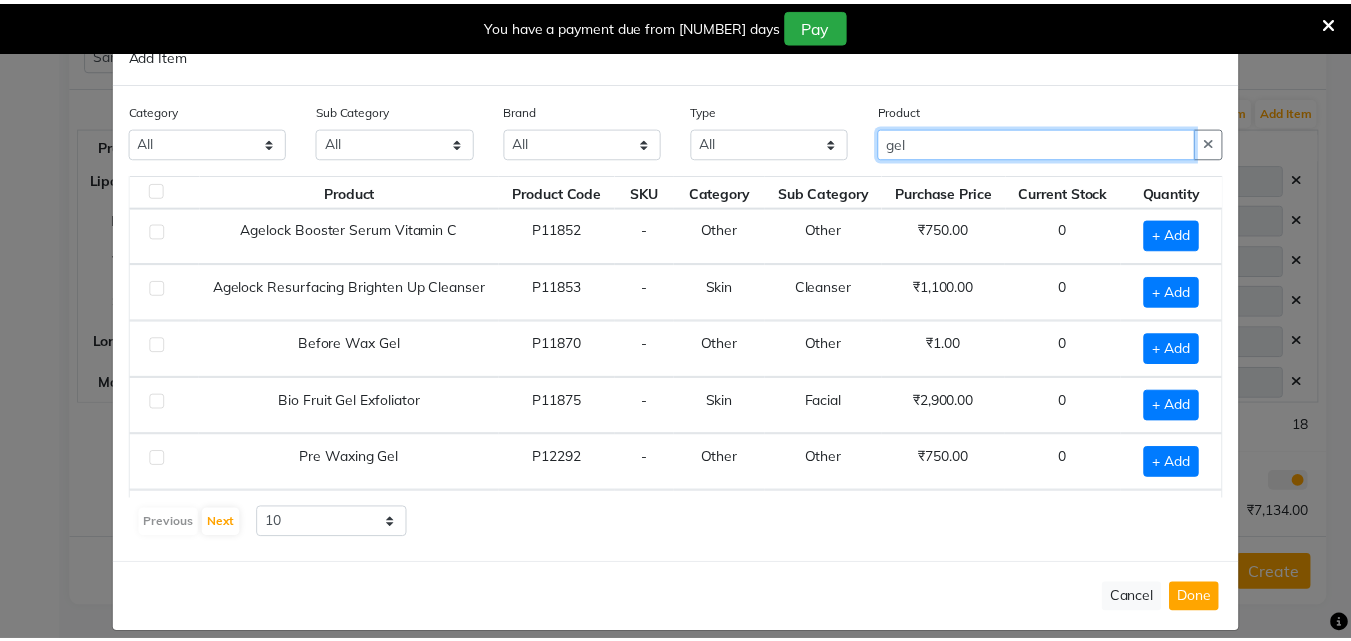 scroll, scrollTop: 0, scrollLeft: 0, axis: both 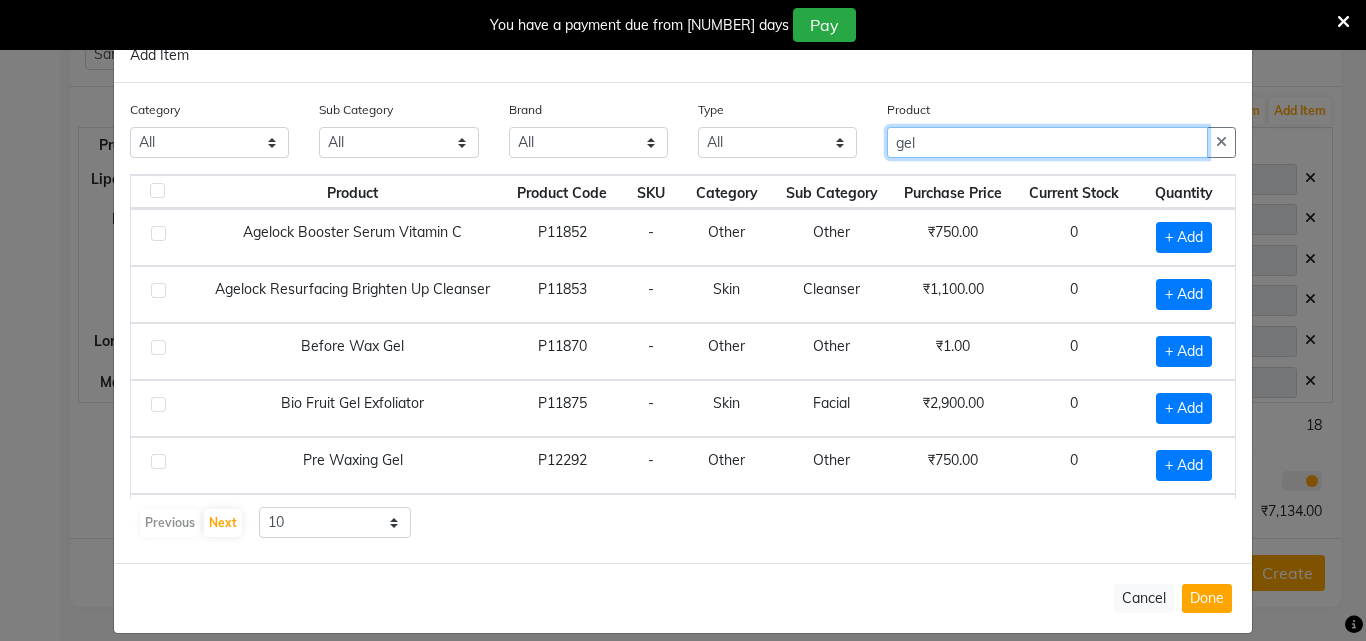 drag, startPoint x: 808, startPoint y: 146, endPoint x: 577, endPoint y: 156, distance: 231.21635 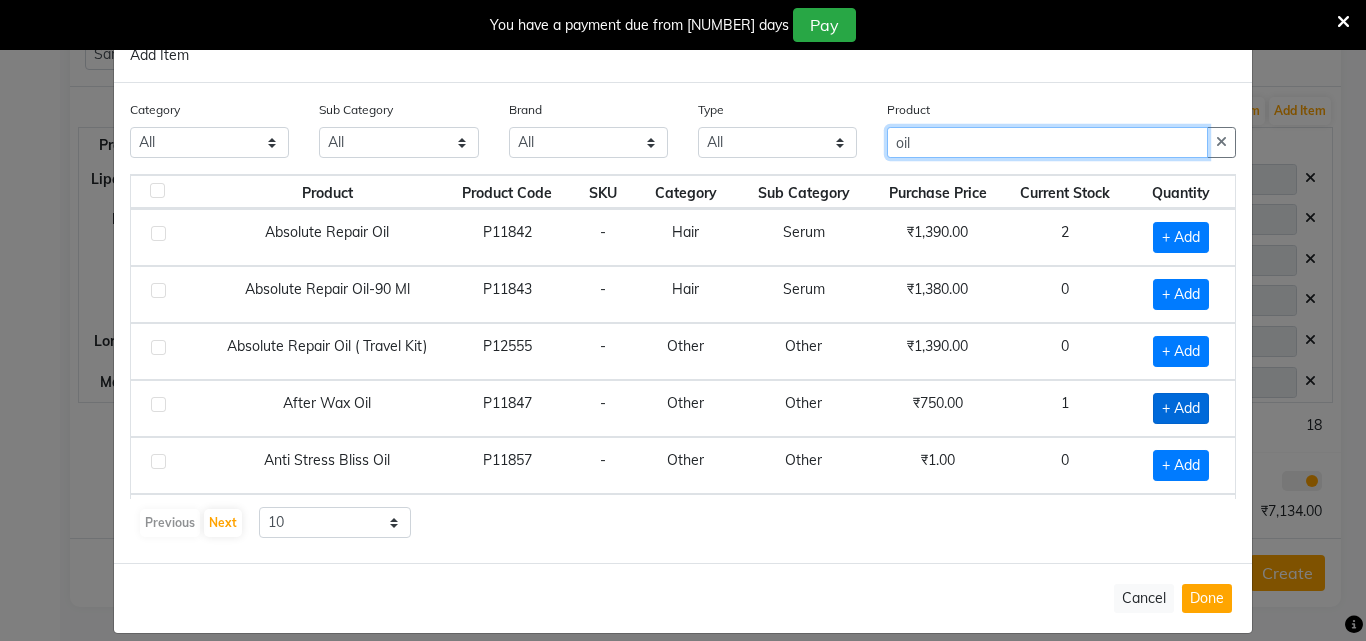 type on "oil" 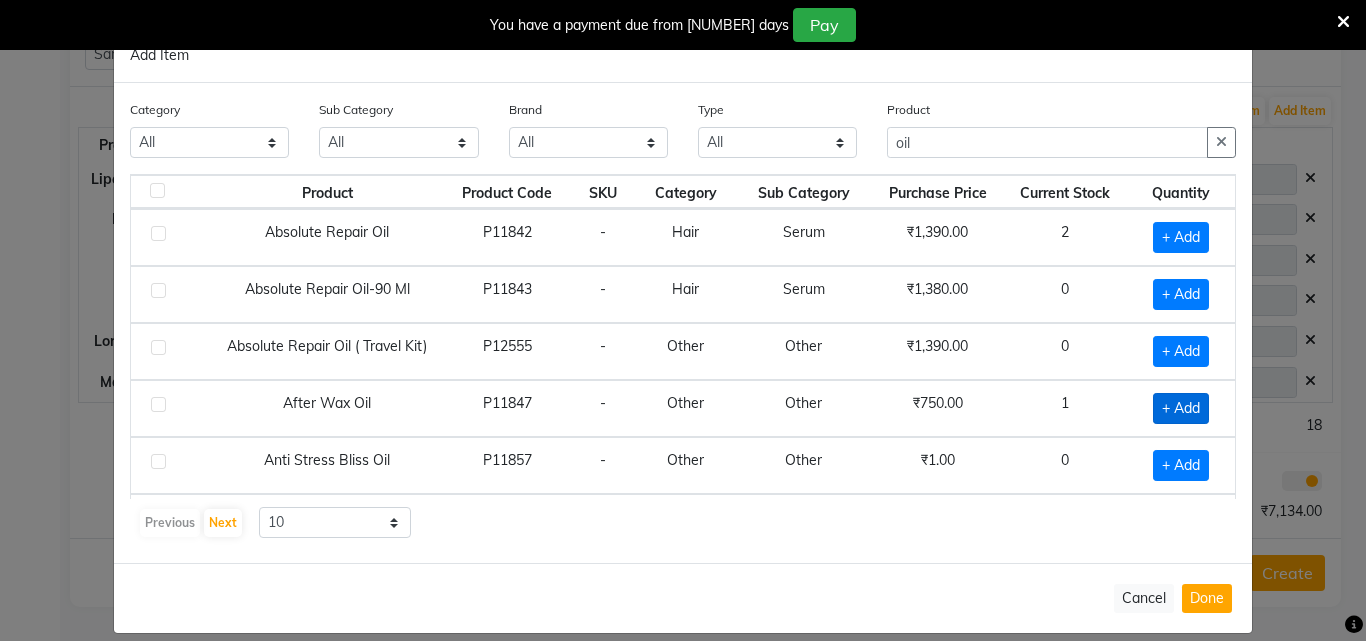 click on "+ Add" 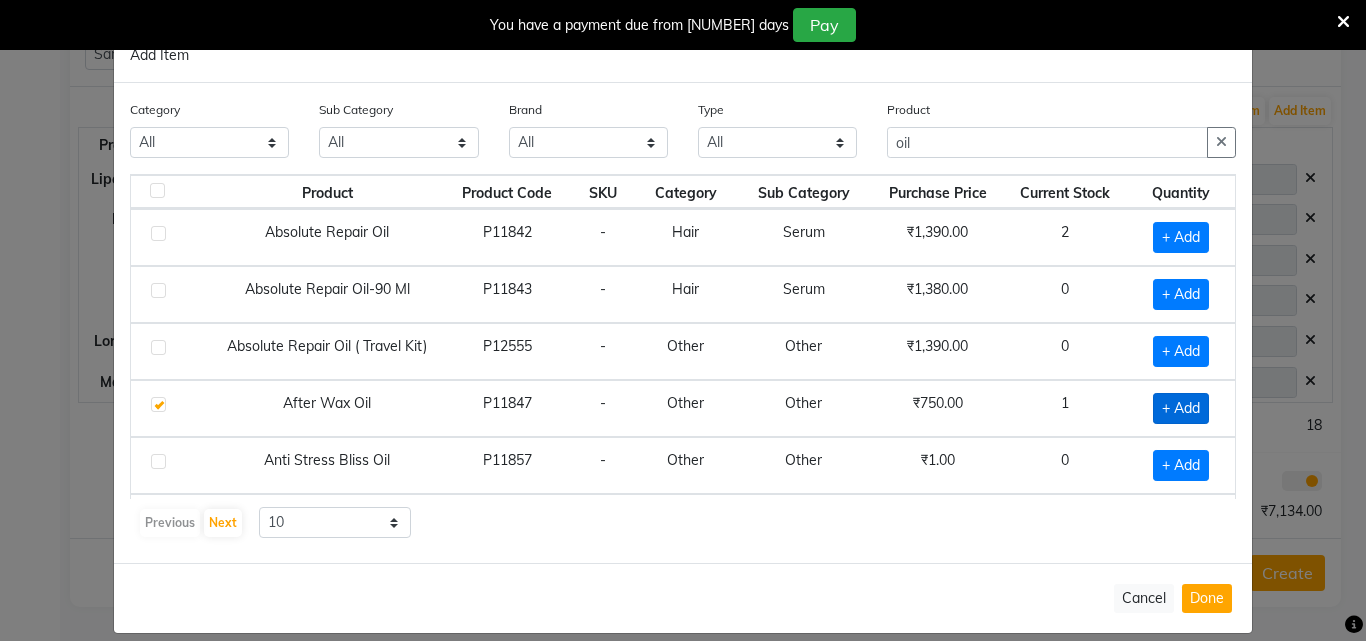 checkbox on "true" 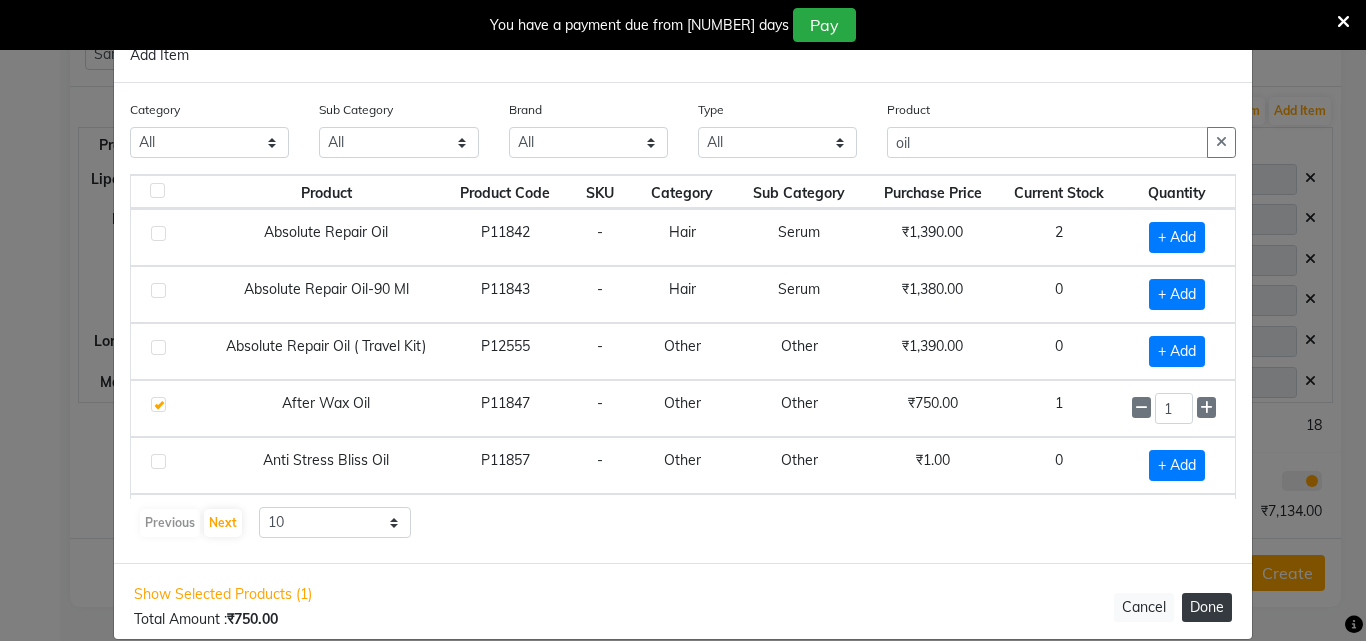 click on "Done" 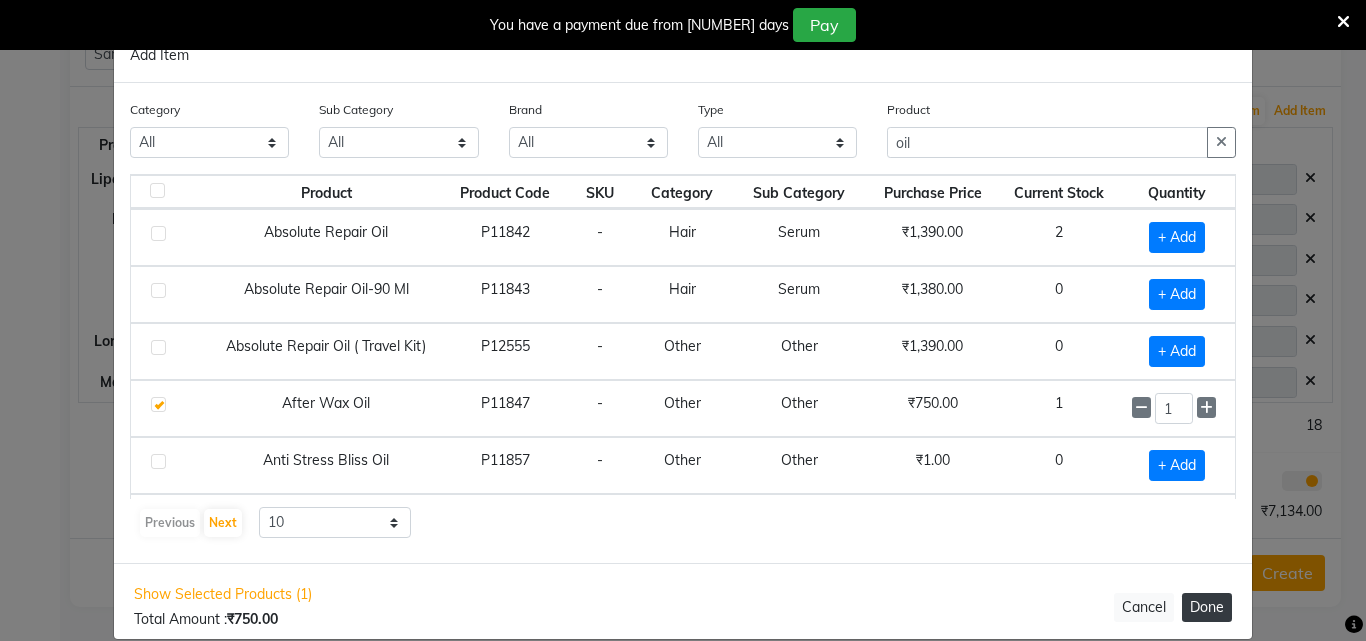 type 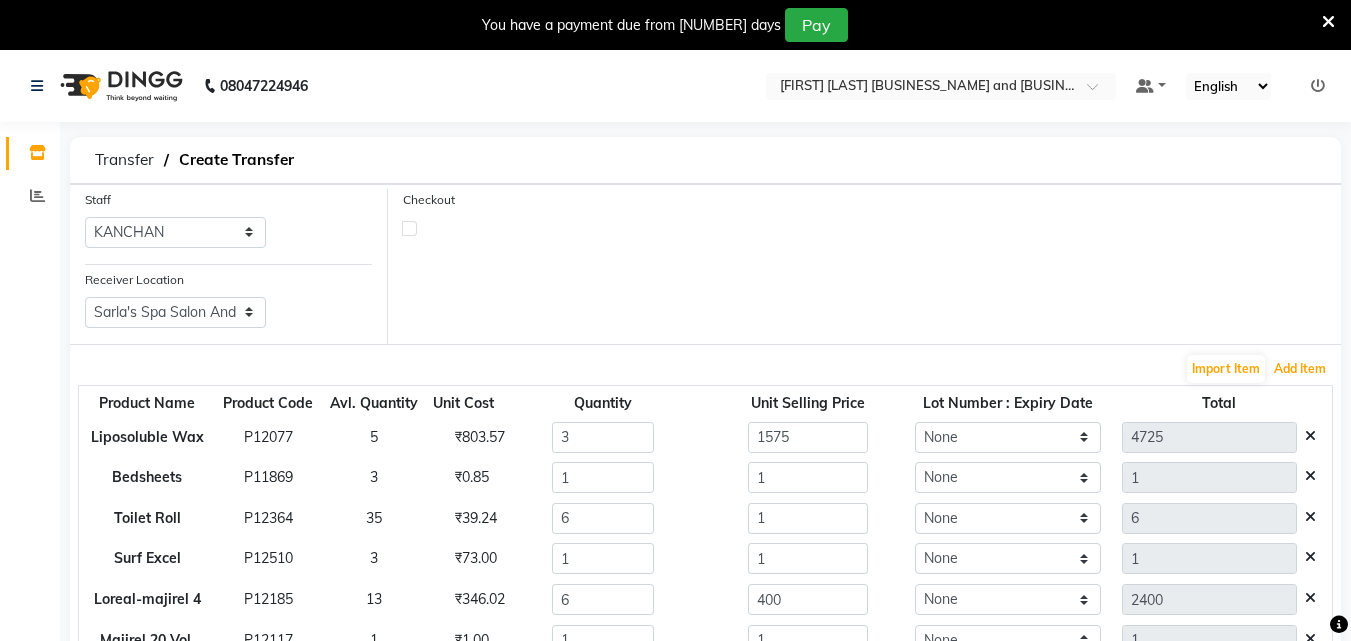 scroll, scrollTop: 282, scrollLeft: 0, axis: vertical 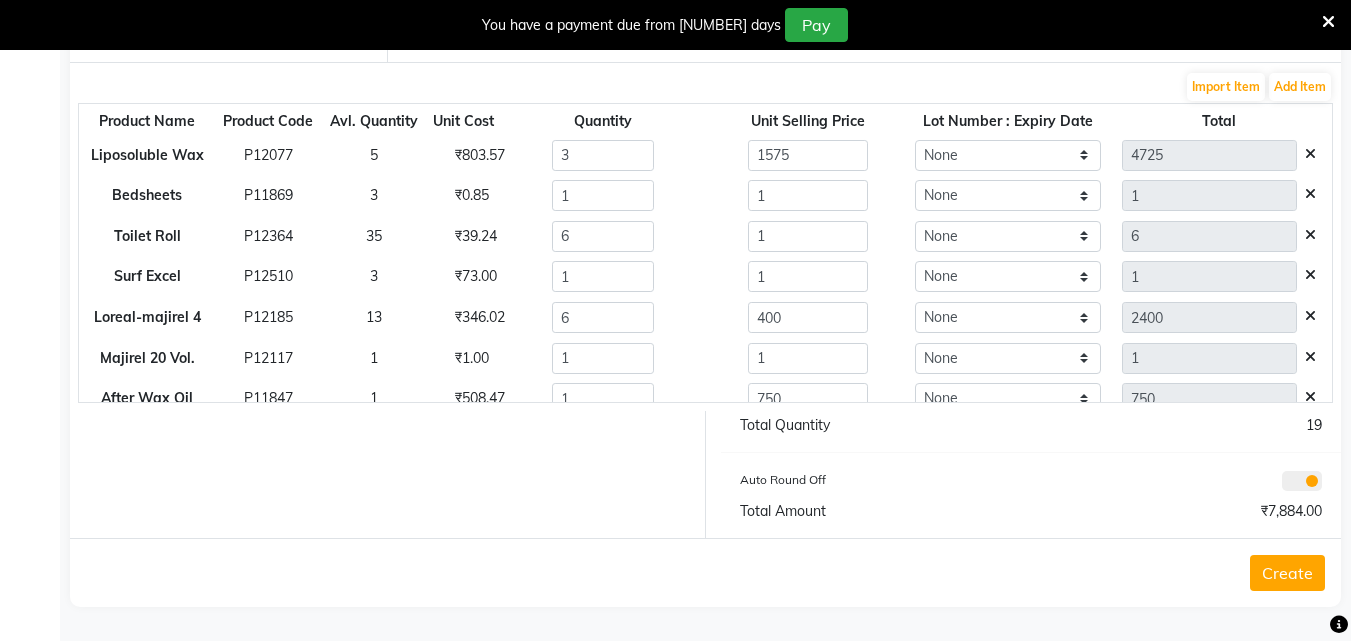 click on "Create" 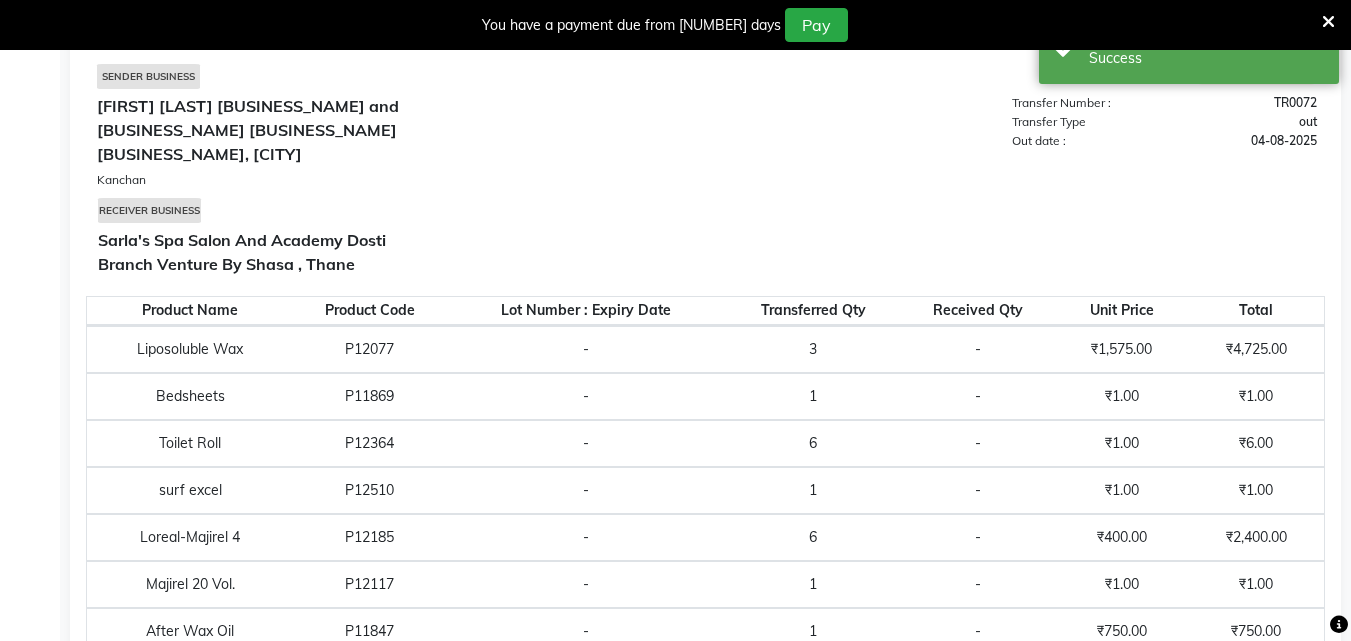 scroll, scrollTop: 0, scrollLeft: 0, axis: both 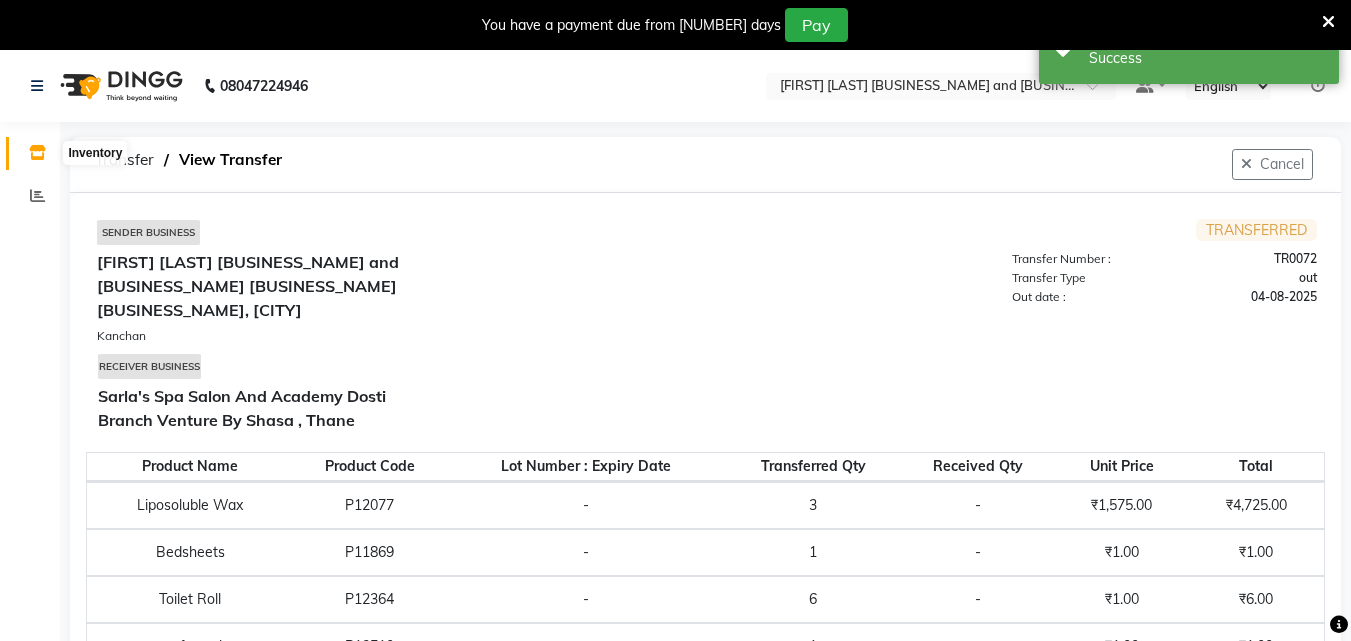 click 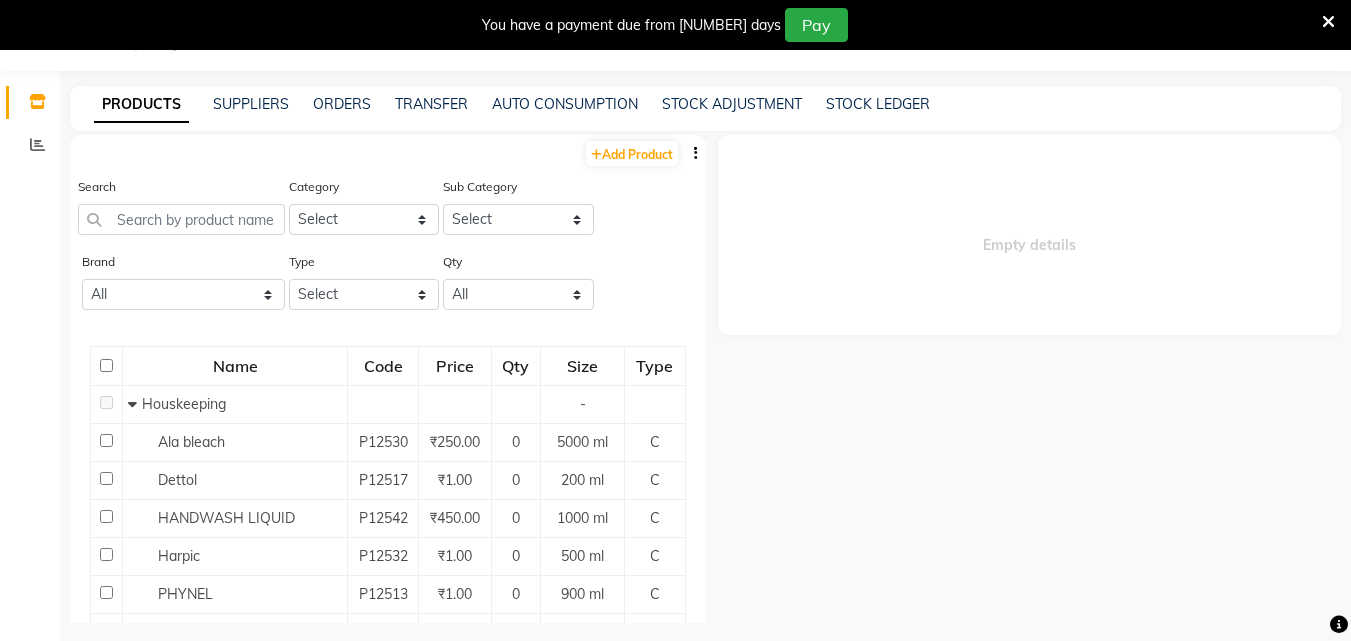 scroll, scrollTop: 63, scrollLeft: 0, axis: vertical 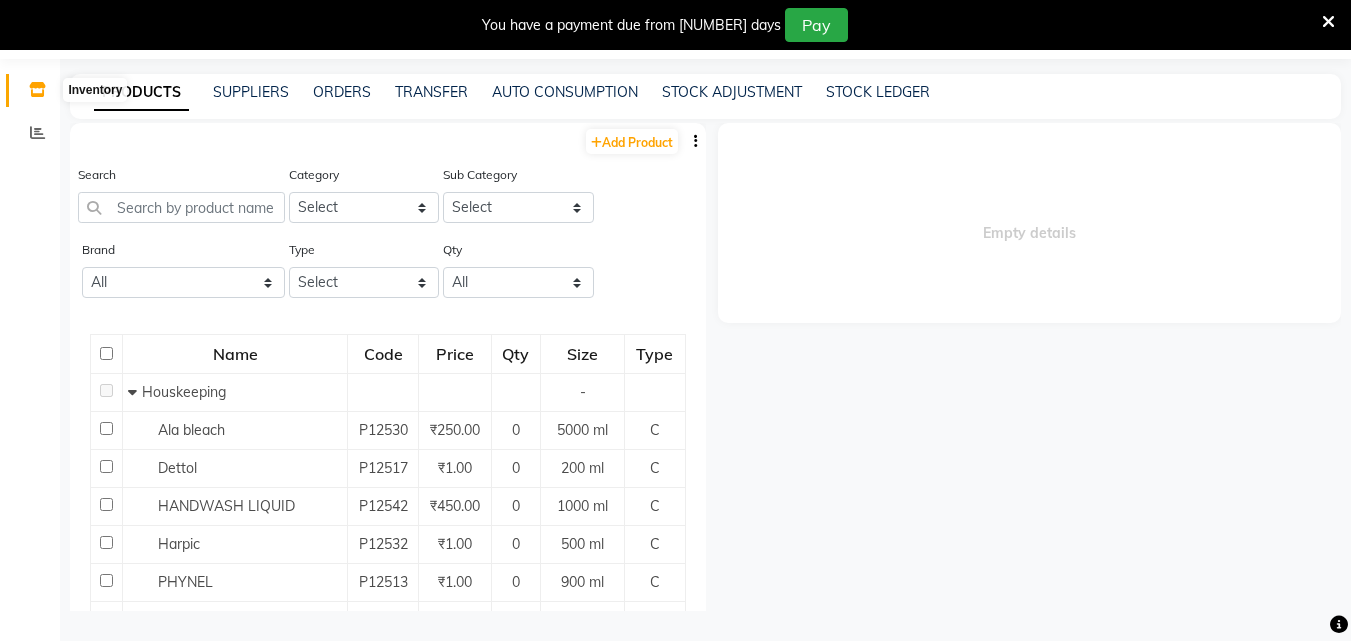 click 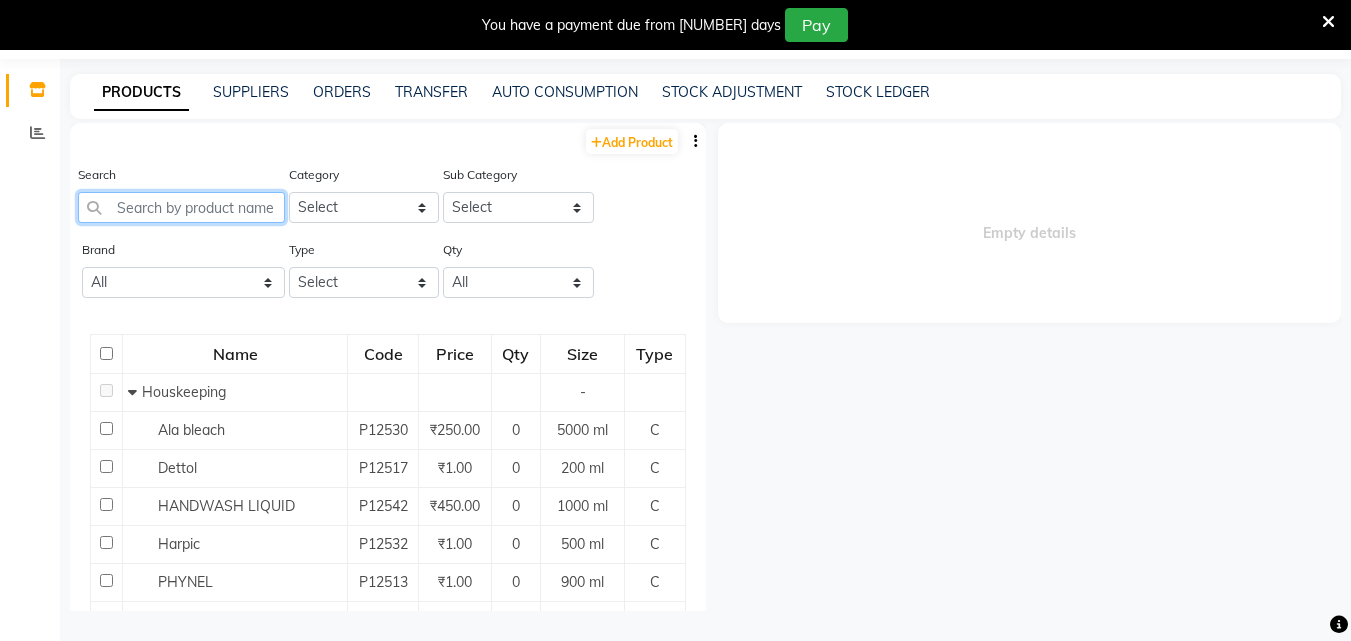 click 